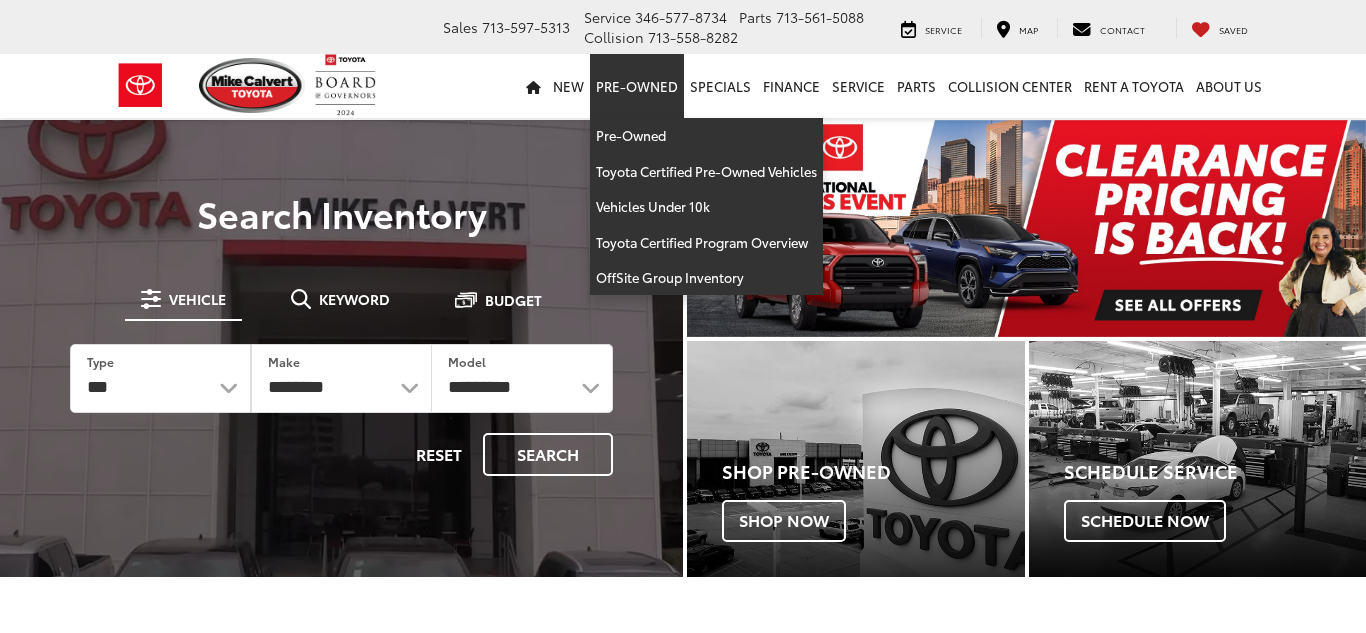 scroll, scrollTop: 51, scrollLeft: 0, axis: vertical 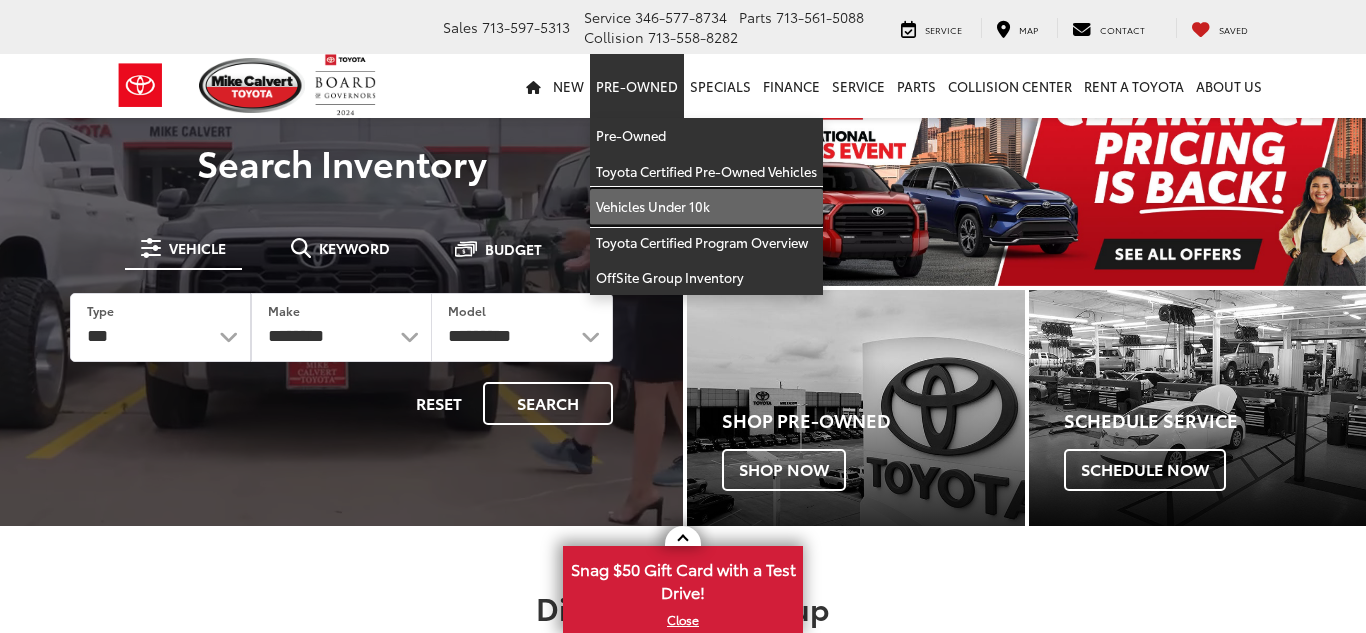 click on "Vehicles Under 10k" at bounding box center [706, 207] 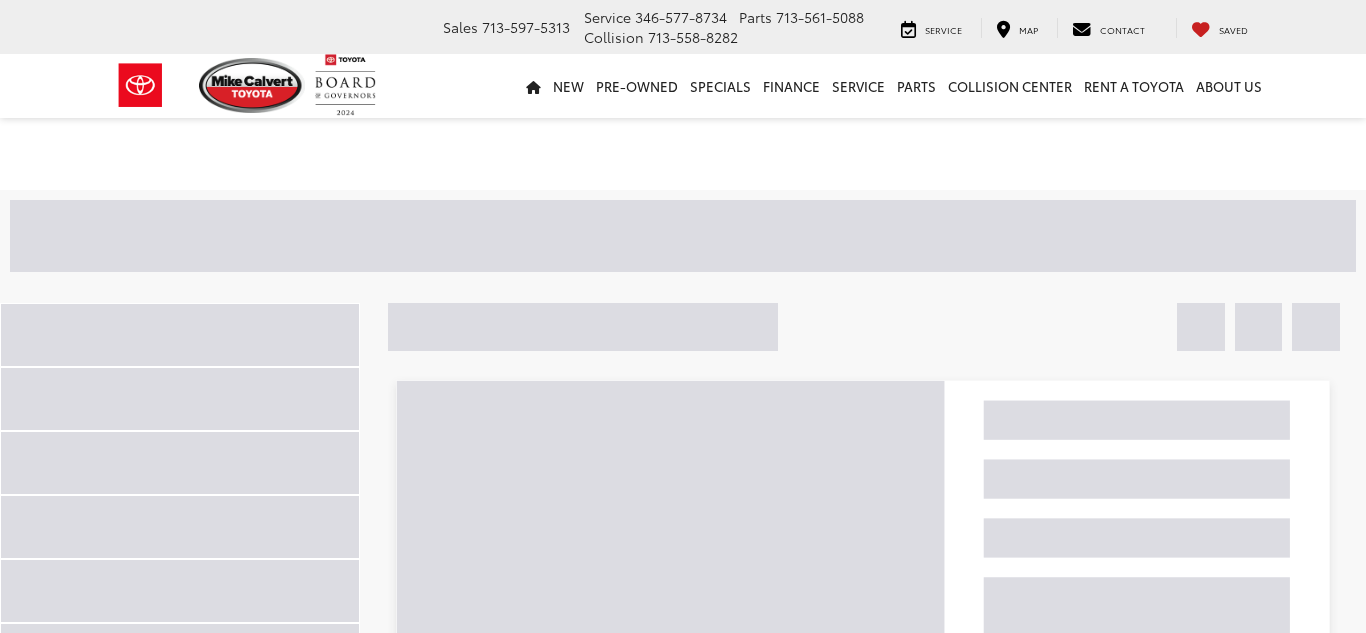 scroll, scrollTop: 0, scrollLeft: 0, axis: both 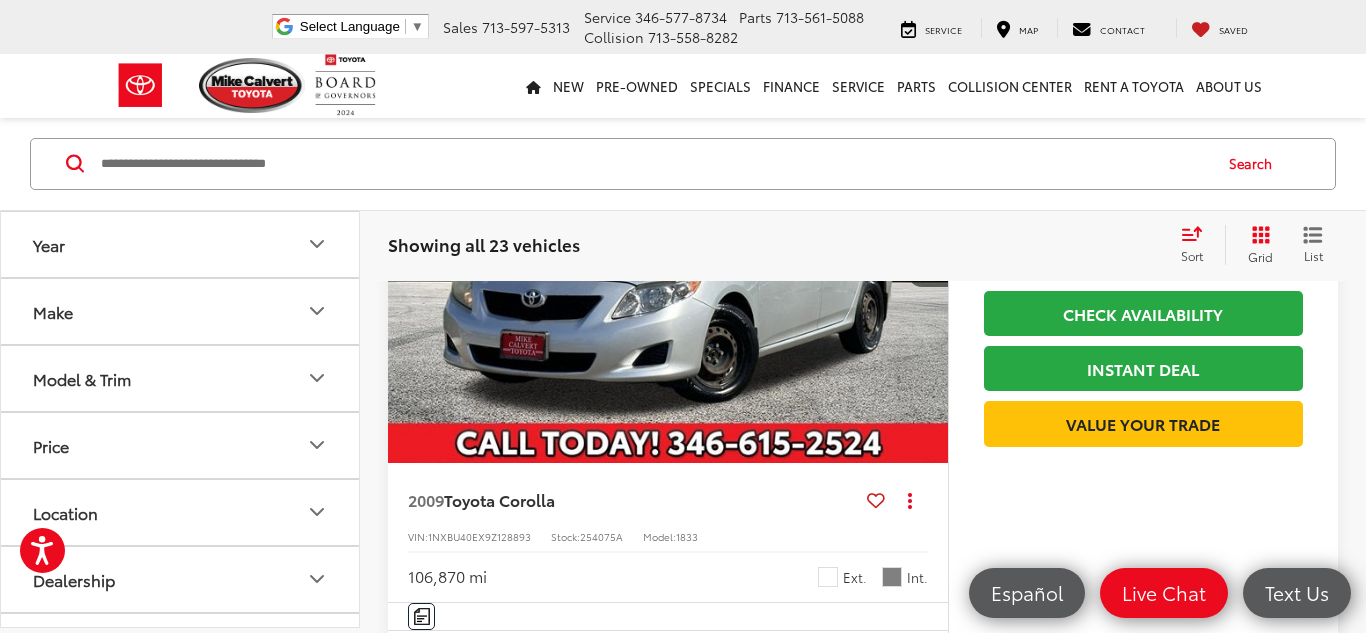 drag, startPoint x: 1365, startPoint y: 50, endPoint x: 1363, endPoint y: 680, distance: 630.0032 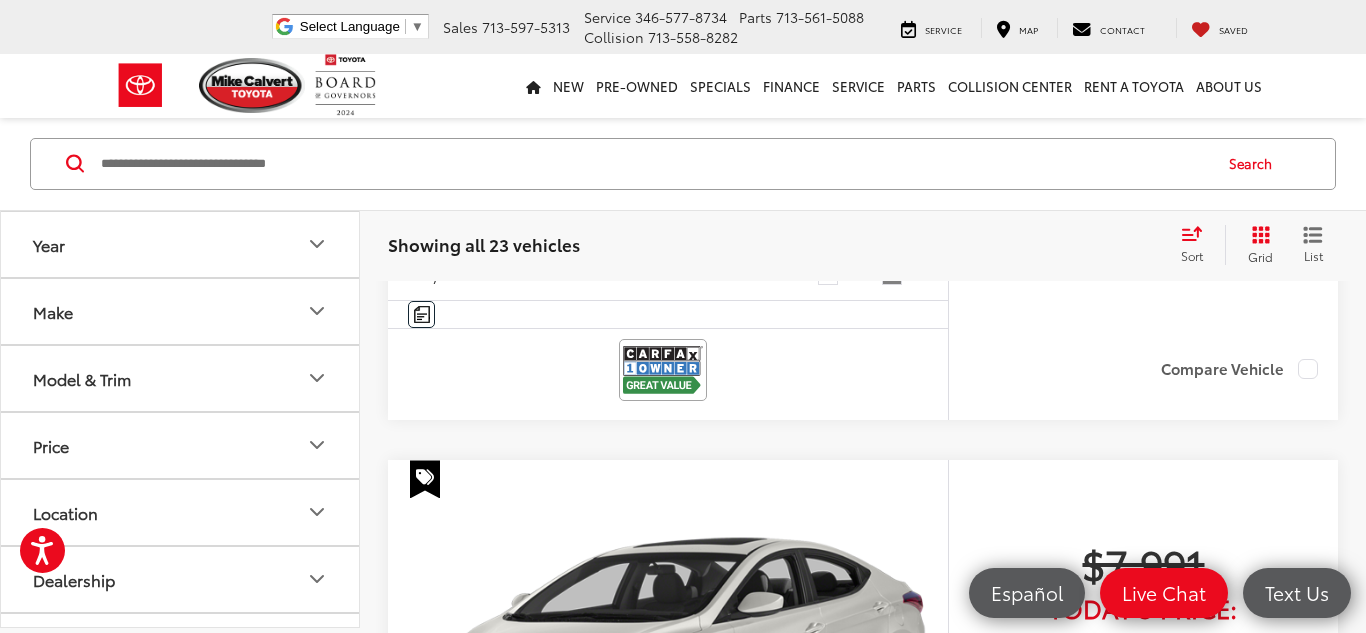 scroll, scrollTop: 6268, scrollLeft: 0, axis: vertical 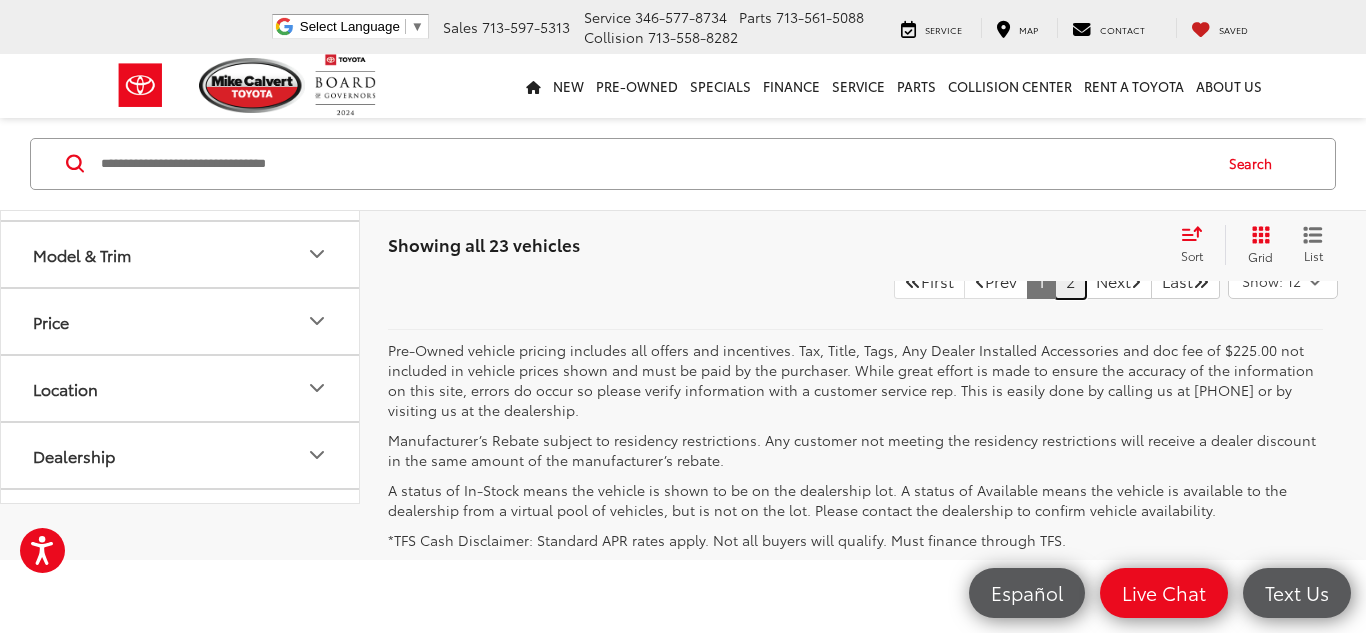 click on "2" at bounding box center [1070, 281] 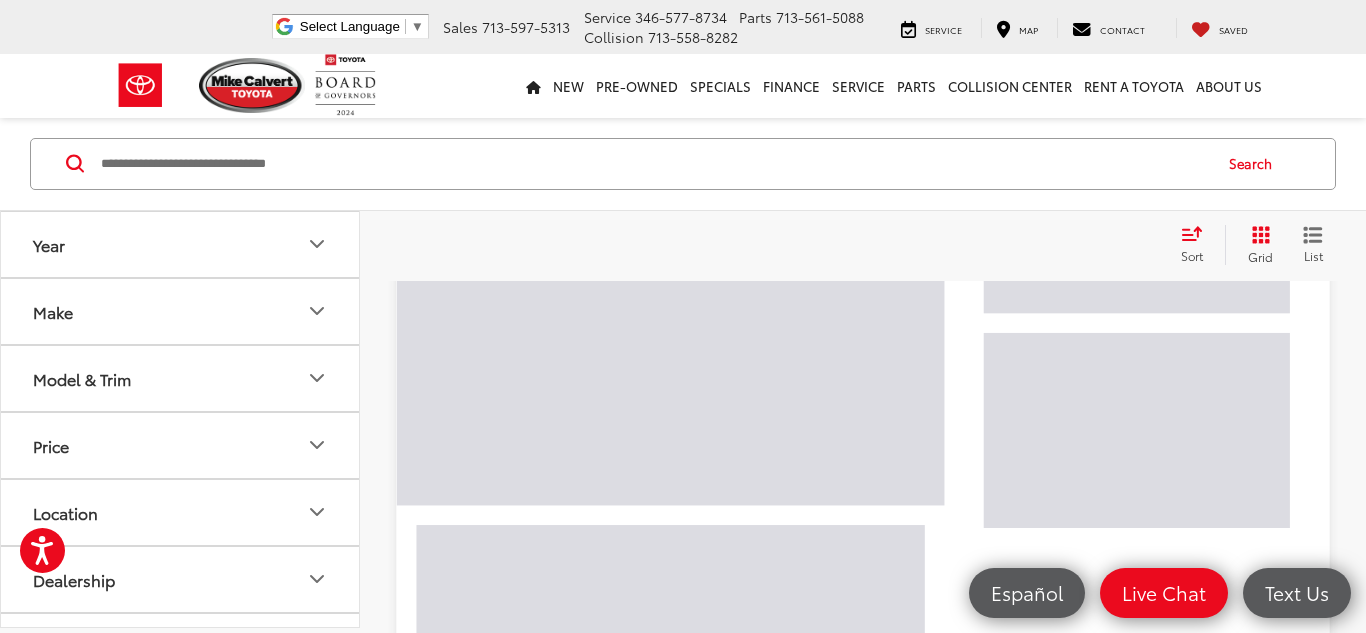 scroll, scrollTop: 72, scrollLeft: 0, axis: vertical 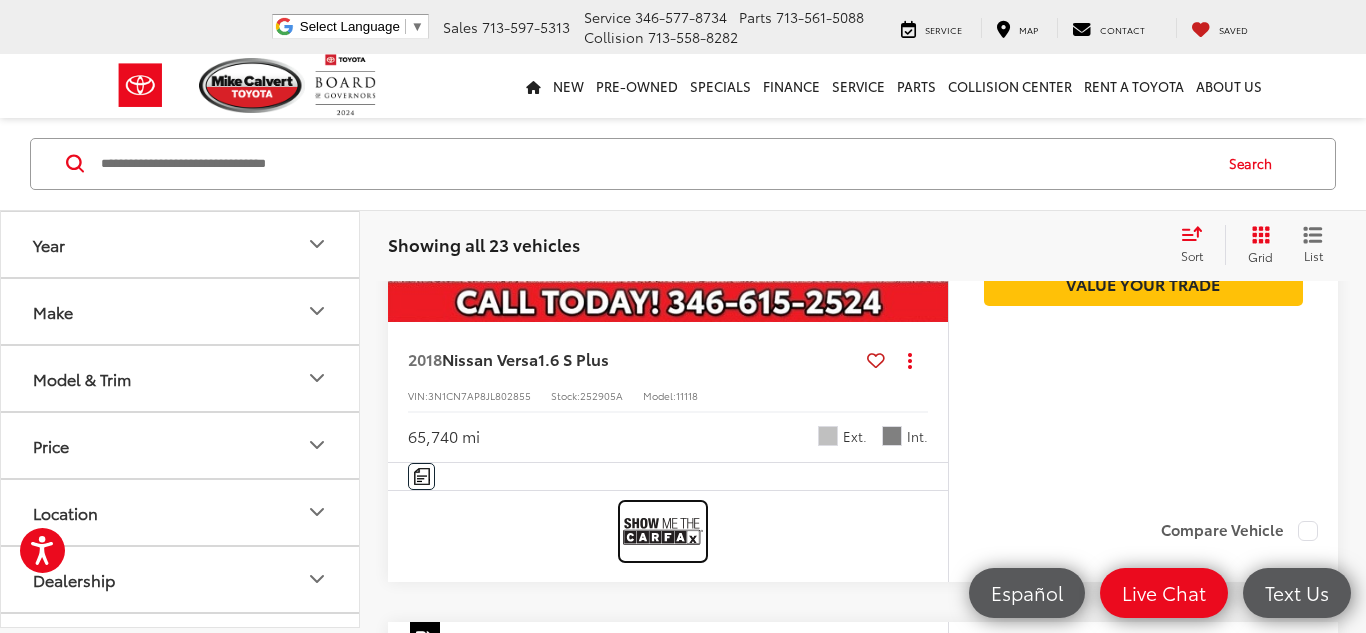 click at bounding box center [663, 531] 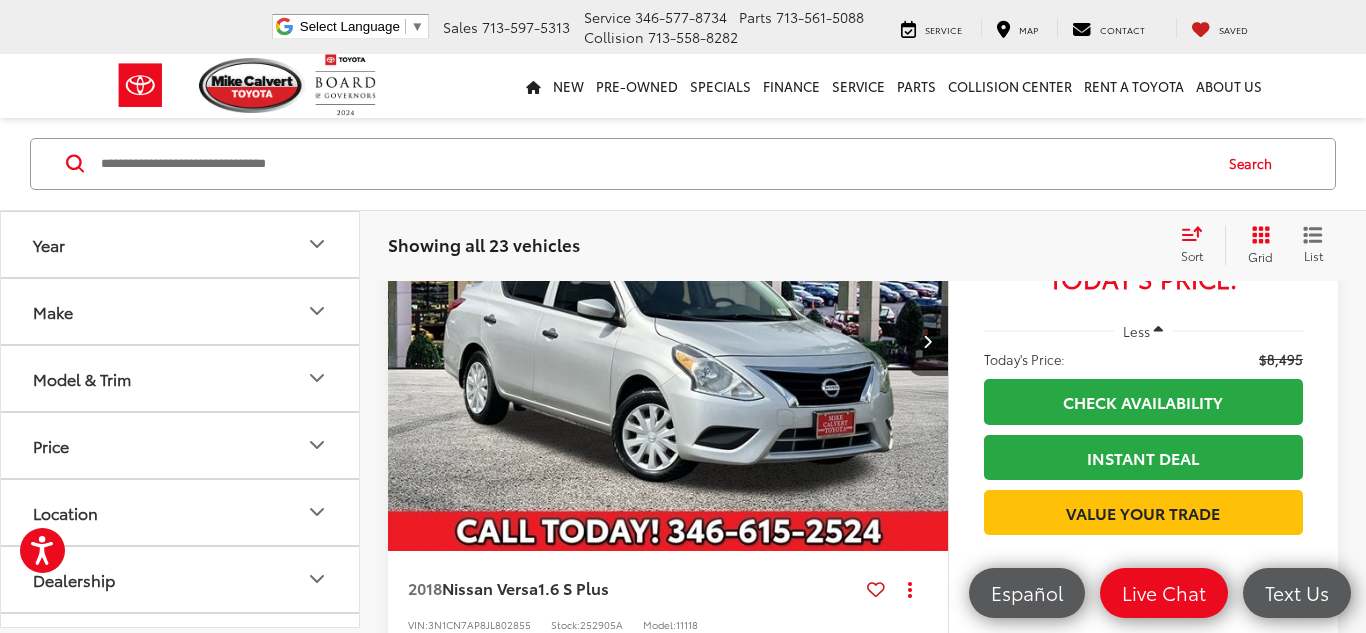 scroll, scrollTop: 2371, scrollLeft: 0, axis: vertical 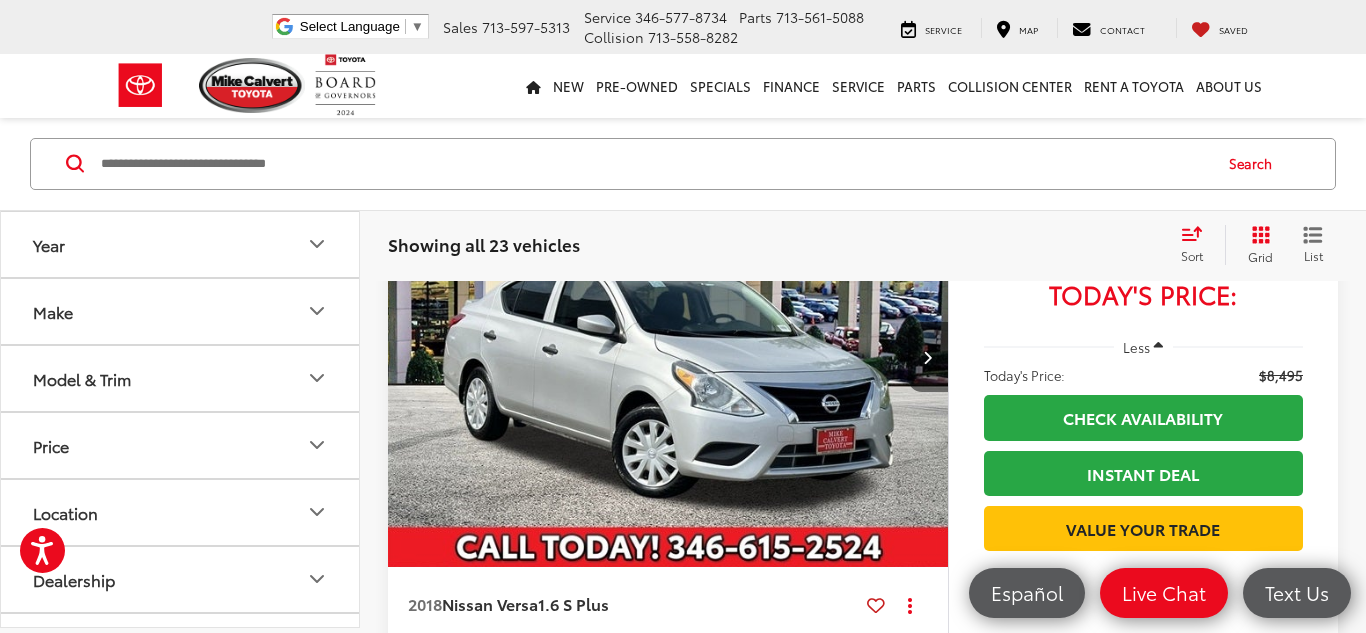 click at bounding box center (927, 357) 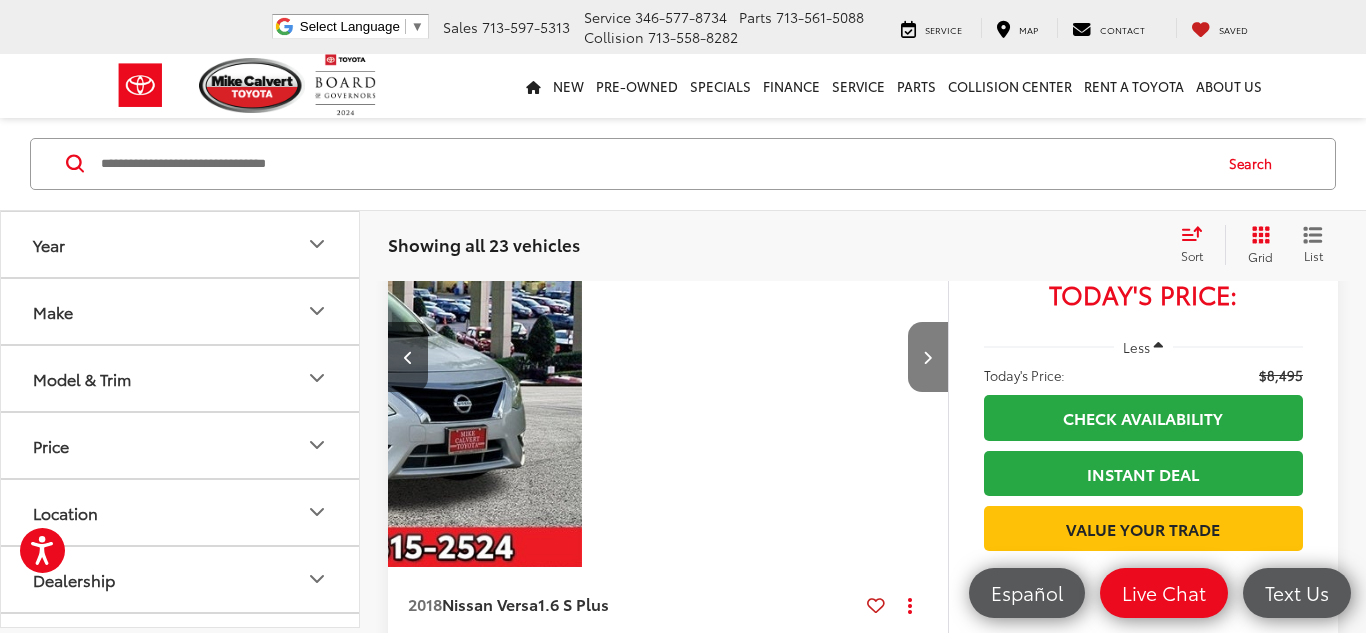scroll, scrollTop: 0, scrollLeft: 563, axis: horizontal 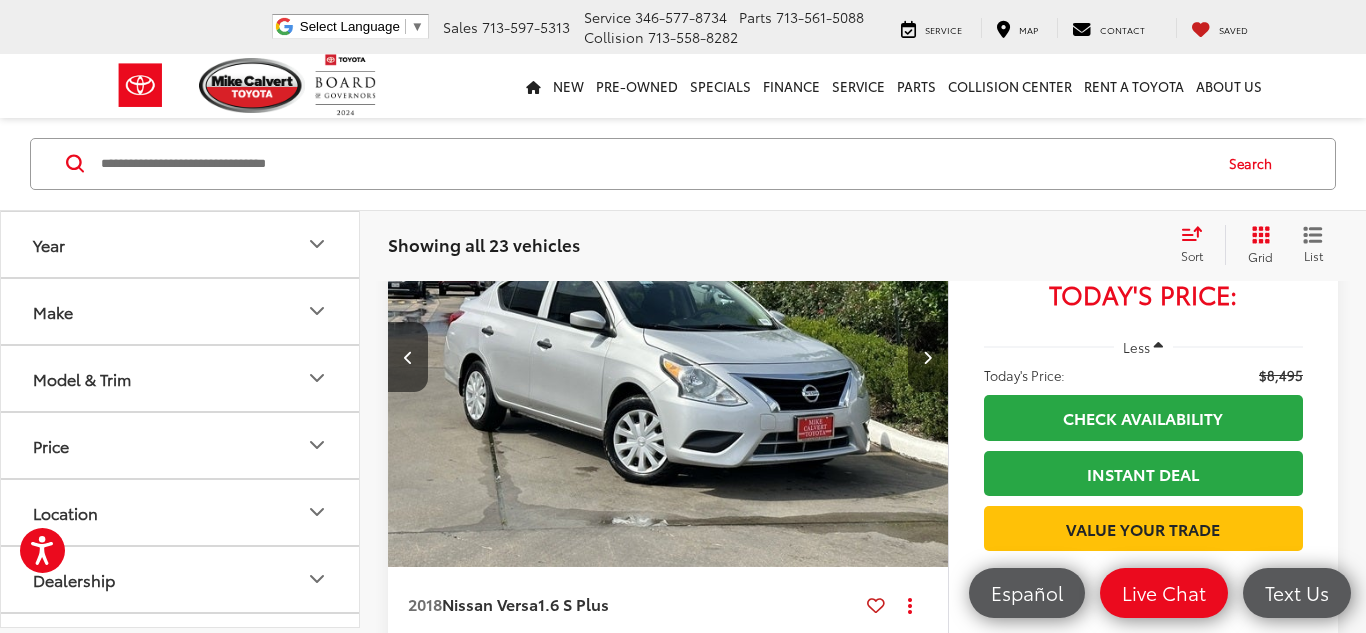 click at bounding box center [927, 357] 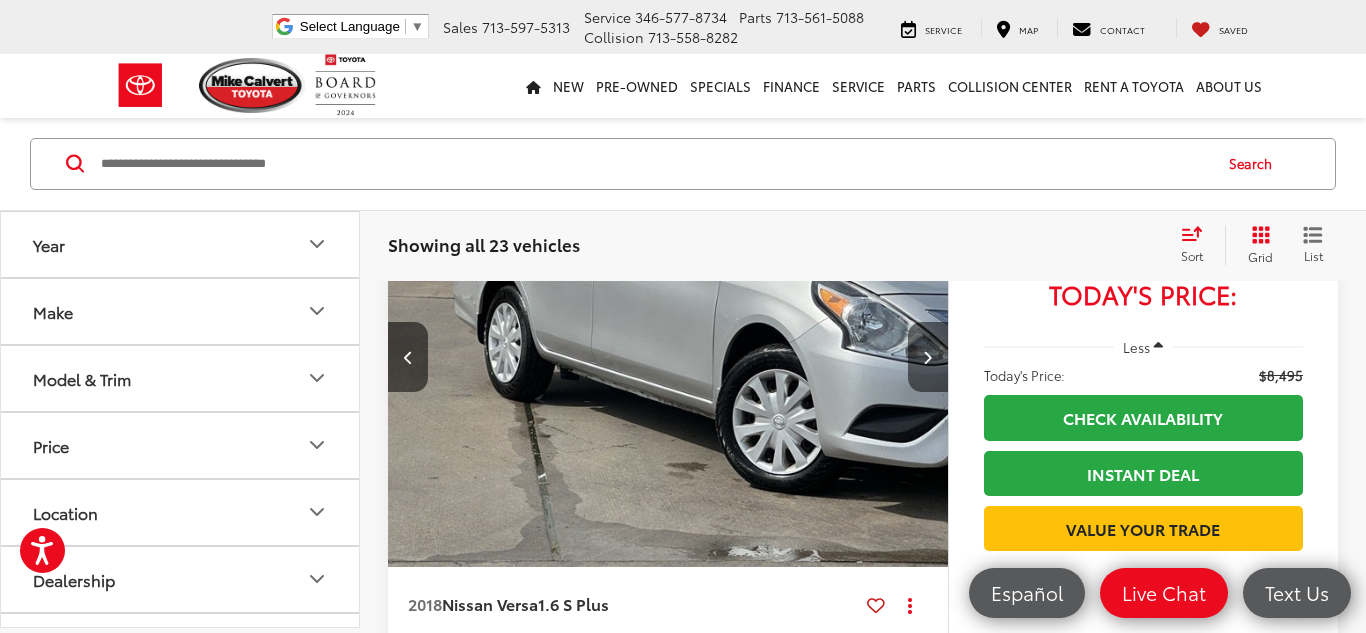 click at bounding box center [927, 357] 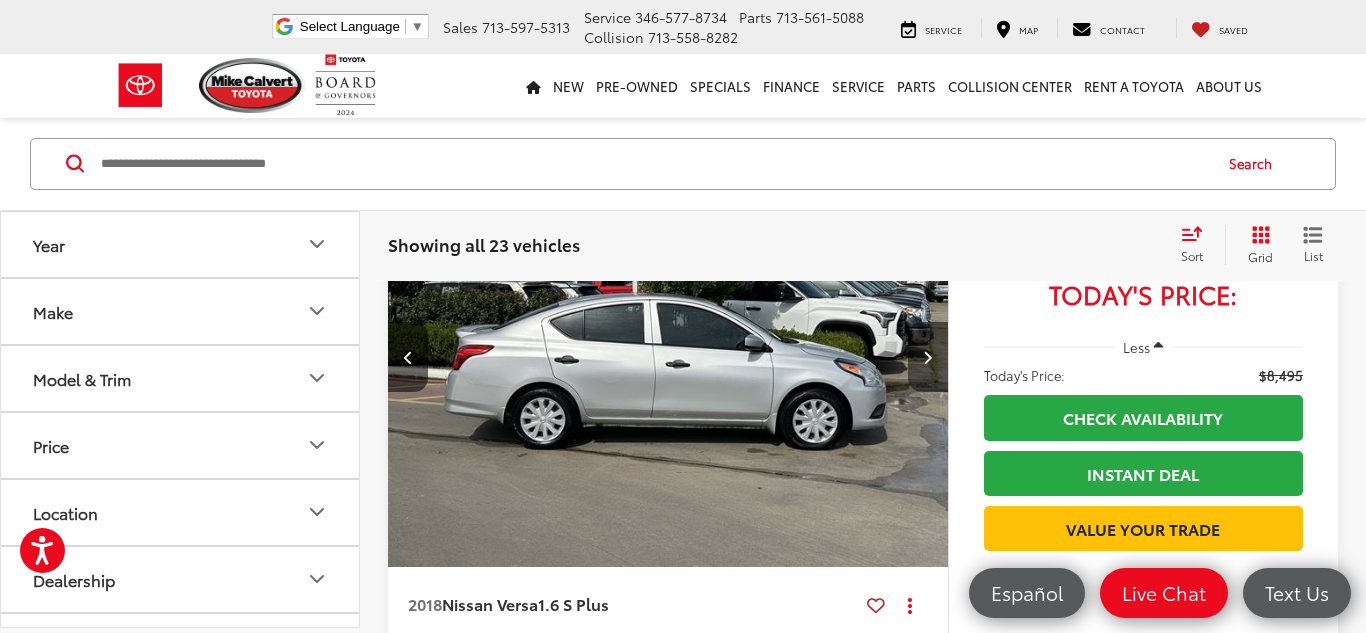 click at bounding box center [927, 357] 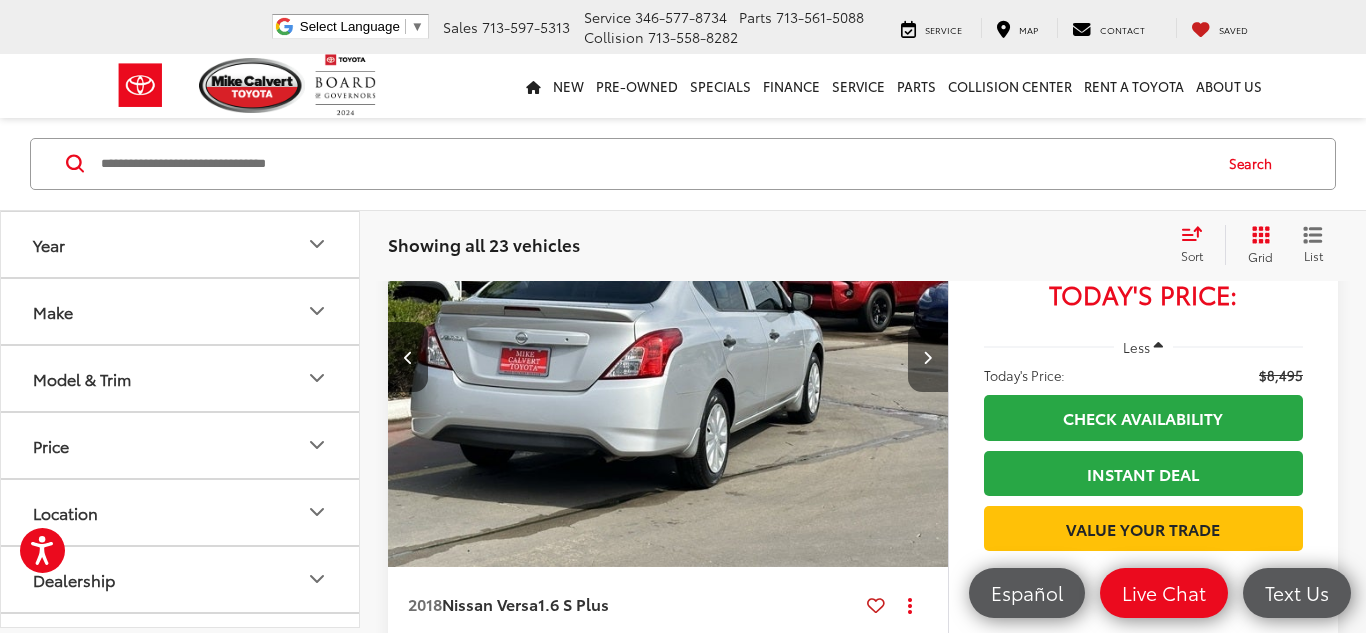 click at bounding box center (927, 357) 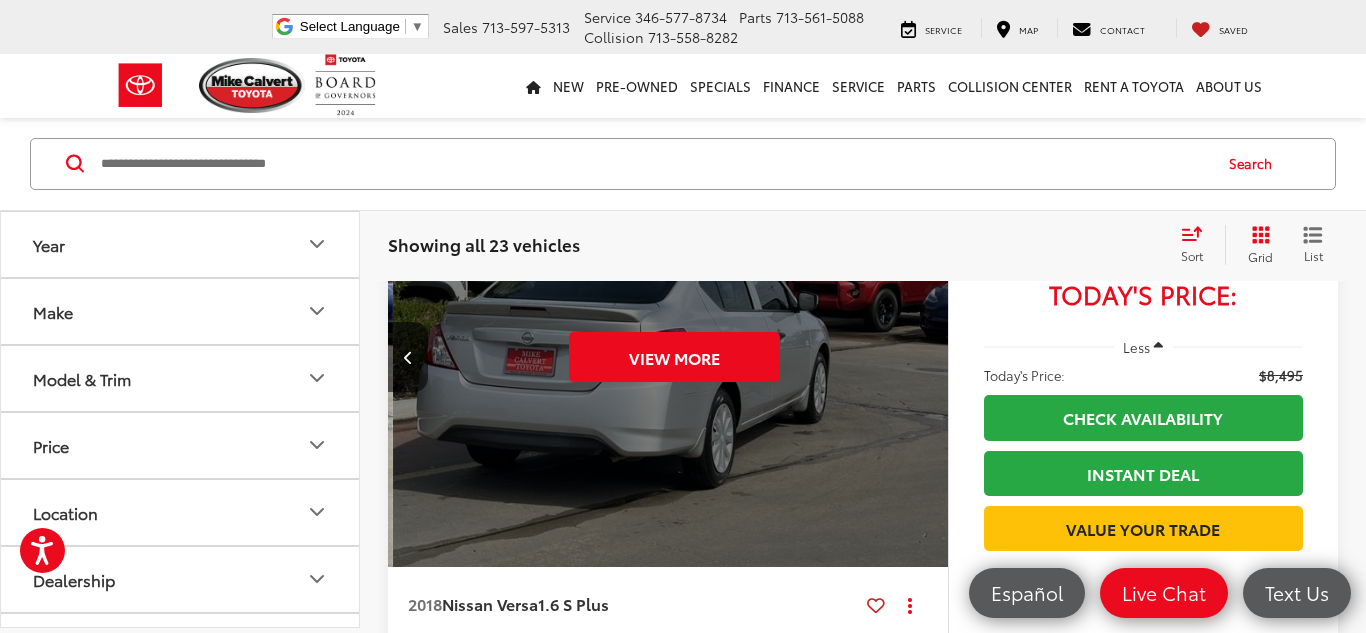 scroll, scrollTop: 0, scrollLeft: 2815, axis: horizontal 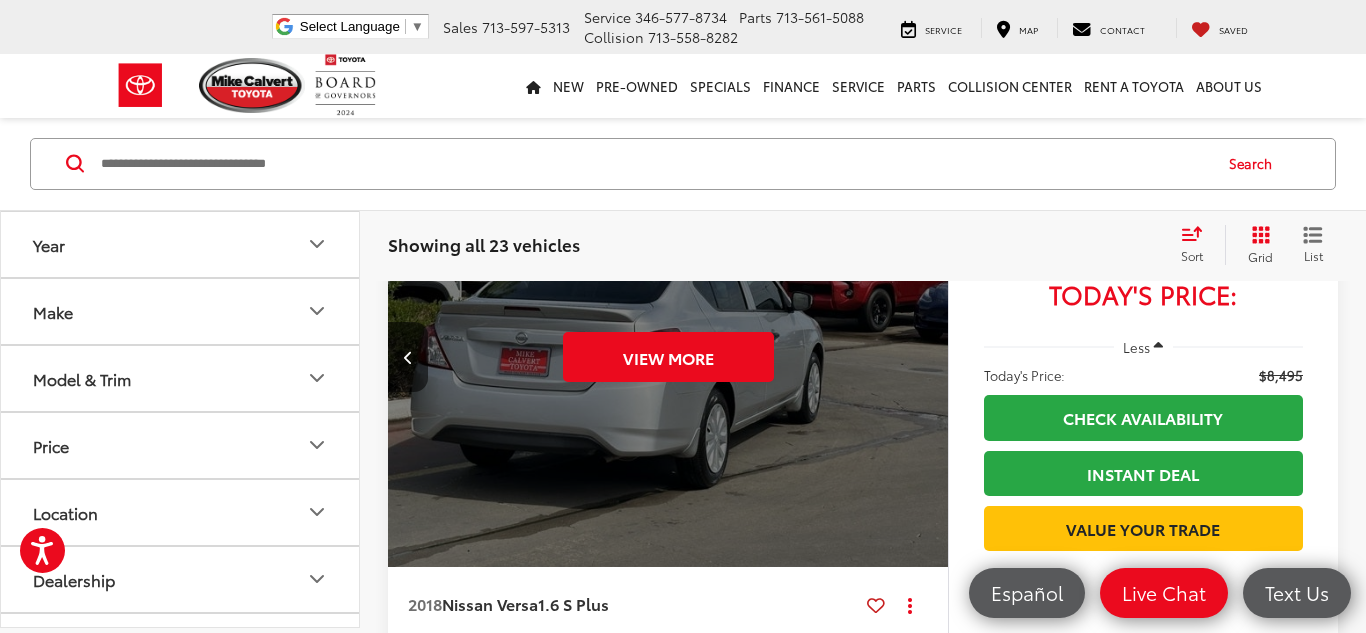 click on "View More" at bounding box center (668, 357) 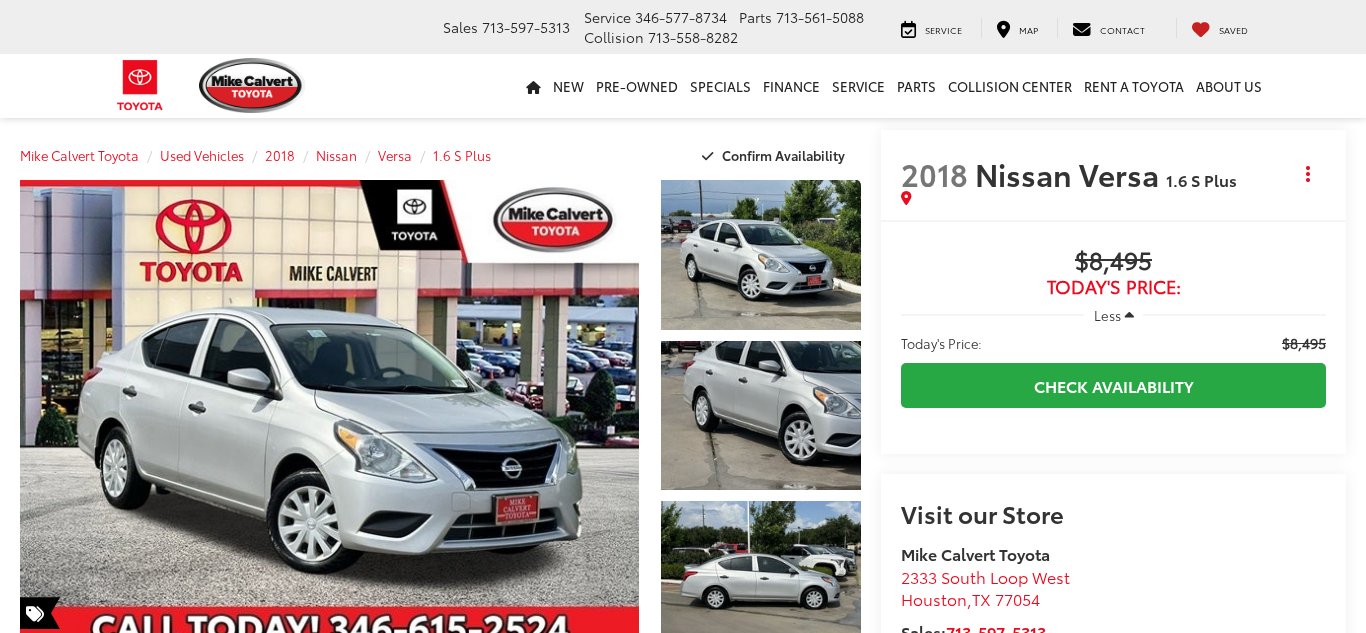 click on "2018
Nissan Versa
1.6 S Plus
Copy Link
Share
Print
Buy
$8,495
Today's Price:
Less
Today's Price:
$8,495
Check Availability
$8,495
Today's Price:
Less
Today's Price:
$8,495
Get Price Now
Check Availability
$8,495
Today's Price:
Less
Today's Price:
$8,495
Check Availability
$8,495
Today's Price:
Less
Today's Price:
$8,495
Get Price Now
Check Availability
Visit our Store
Mike Calvert Toyota" at bounding box center [1103, 442] 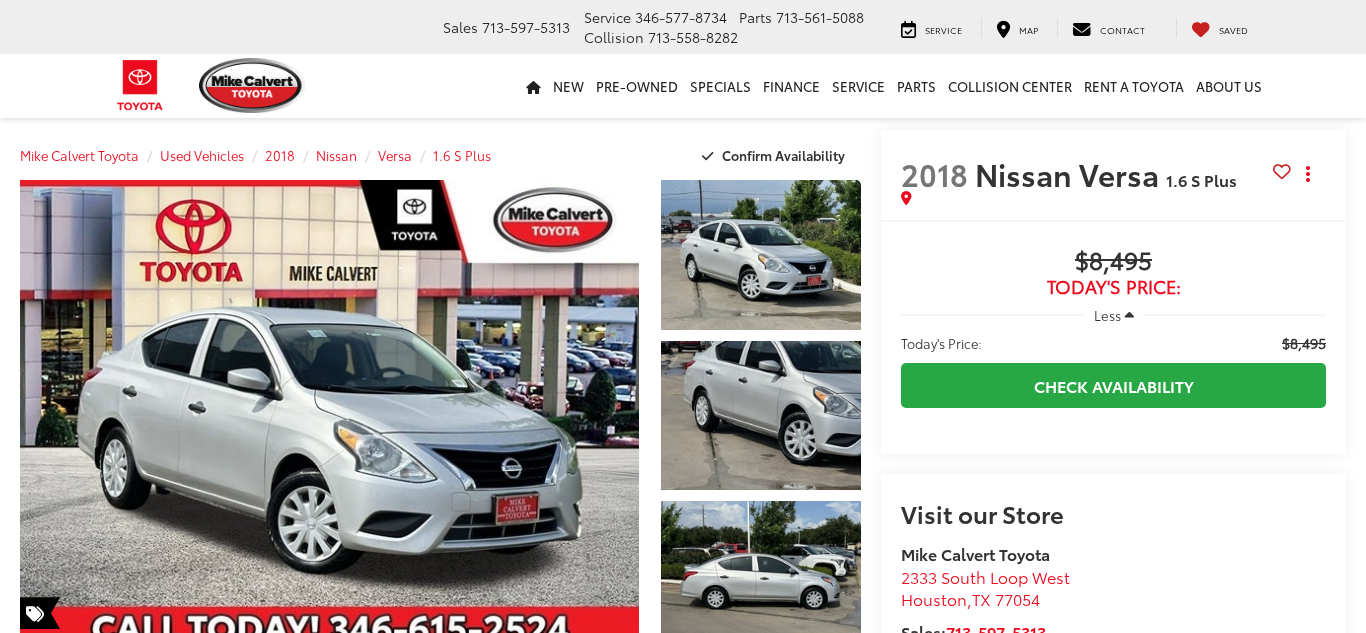 scroll, scrollTop: 0, scrollLeft: 0, axis: both 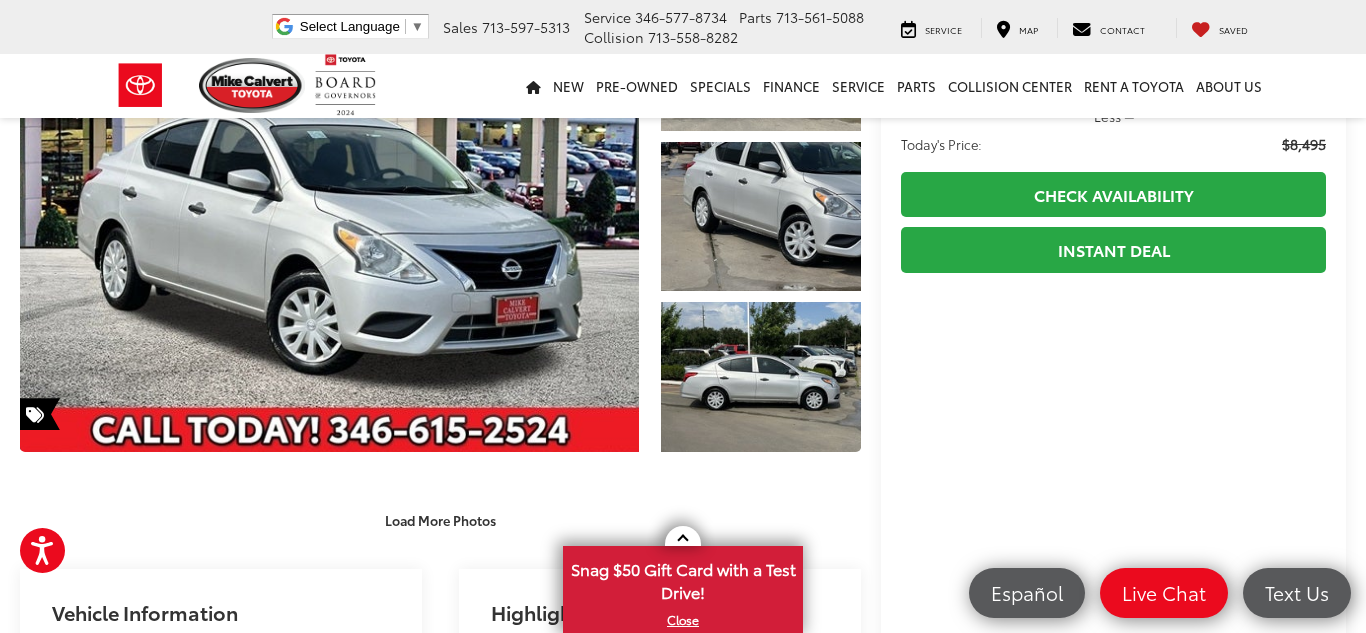 drag, startPoint x: 1365, startPoint y: 55, endPoint x: 1364, endPoint y: 97, distance: 42.0119 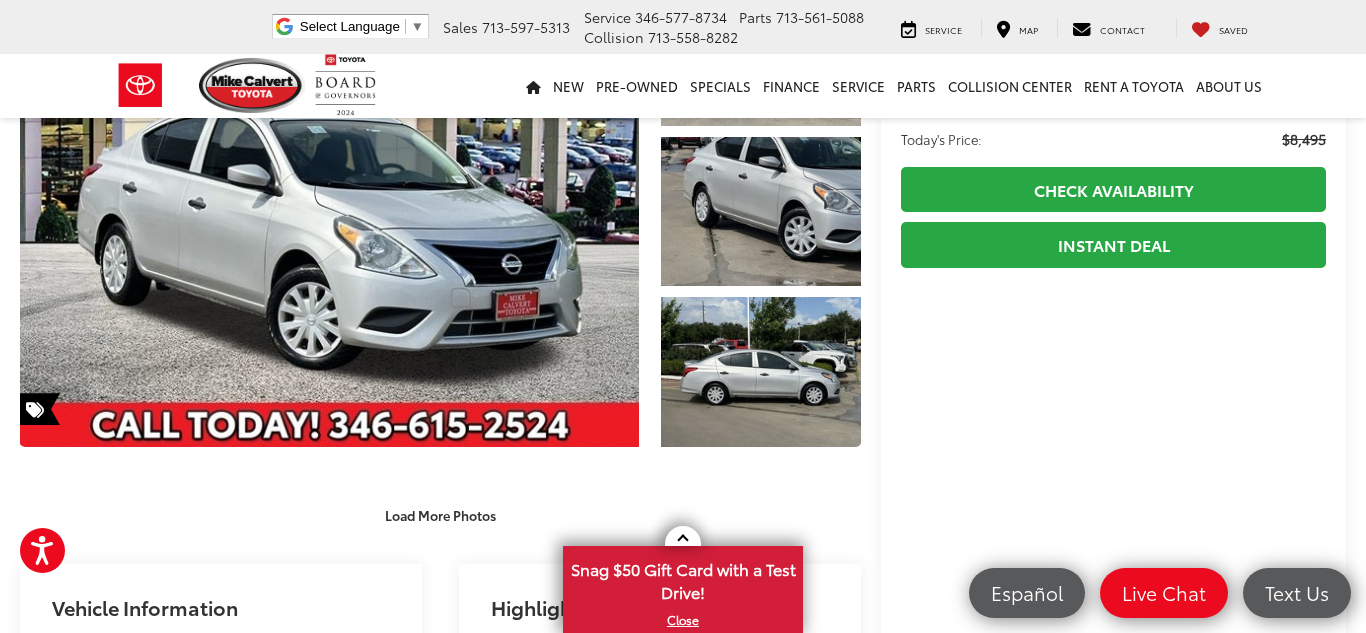 click on "Load More Photos" at bounding box center [440, 505] 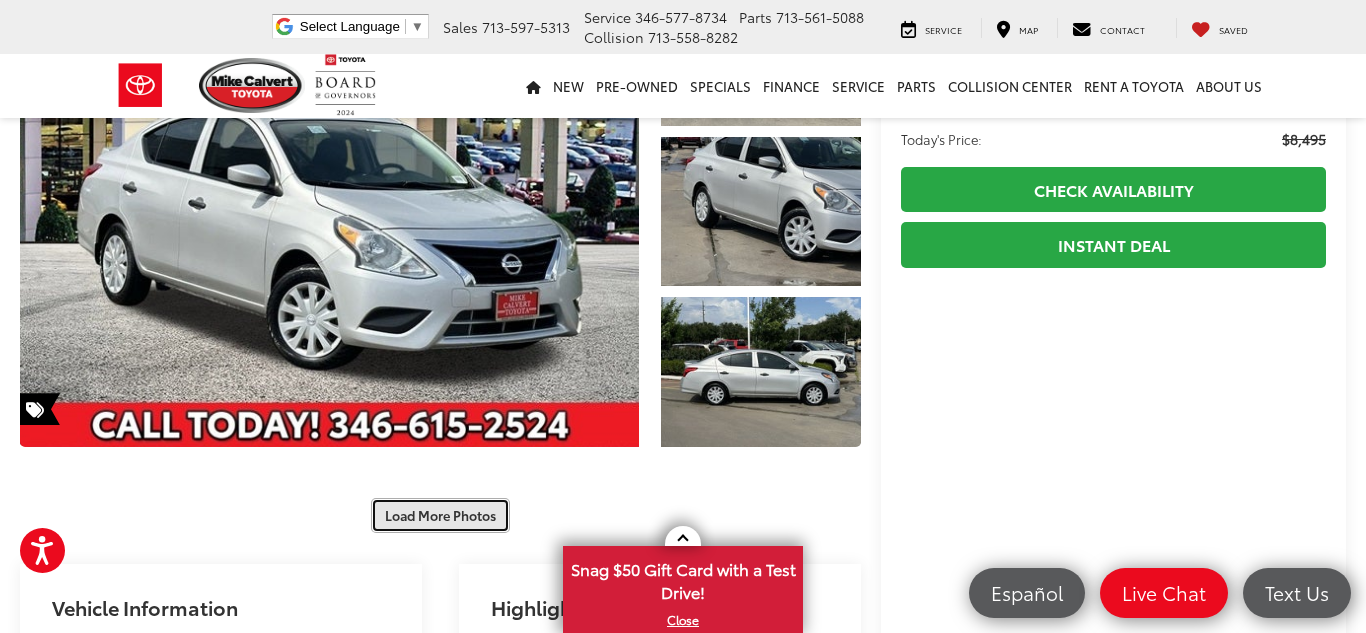 click on "Load More Photos" at bounding box center [440, 515] 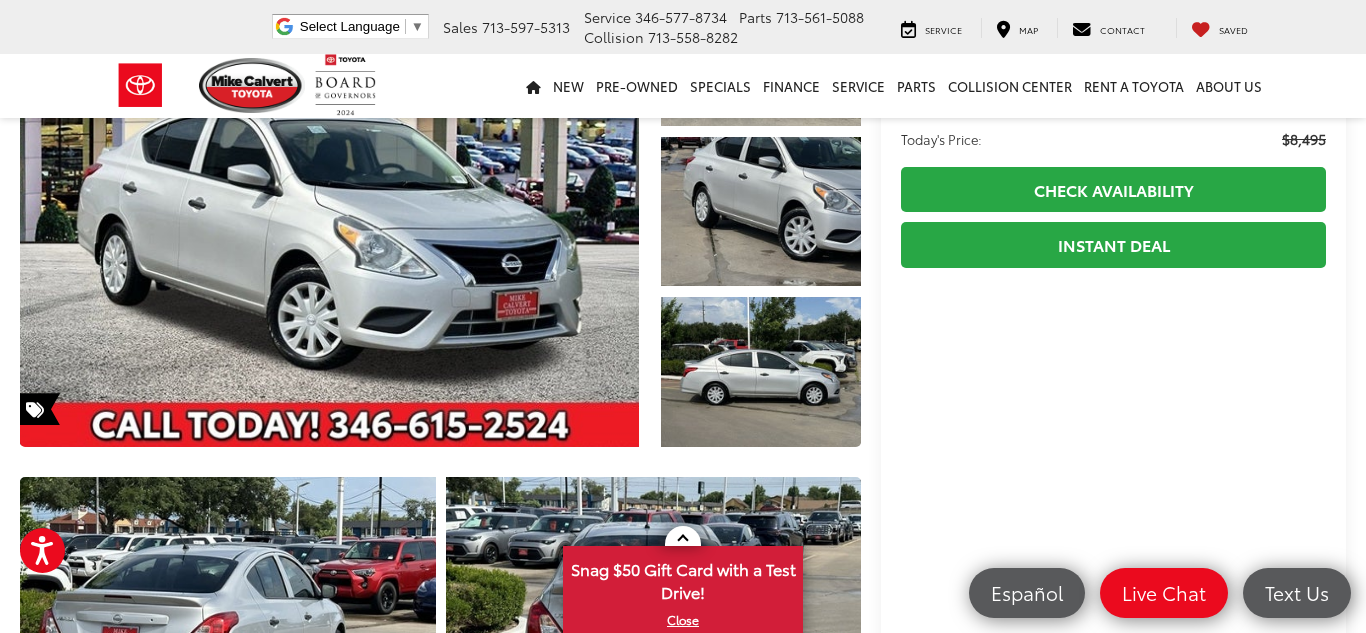 type 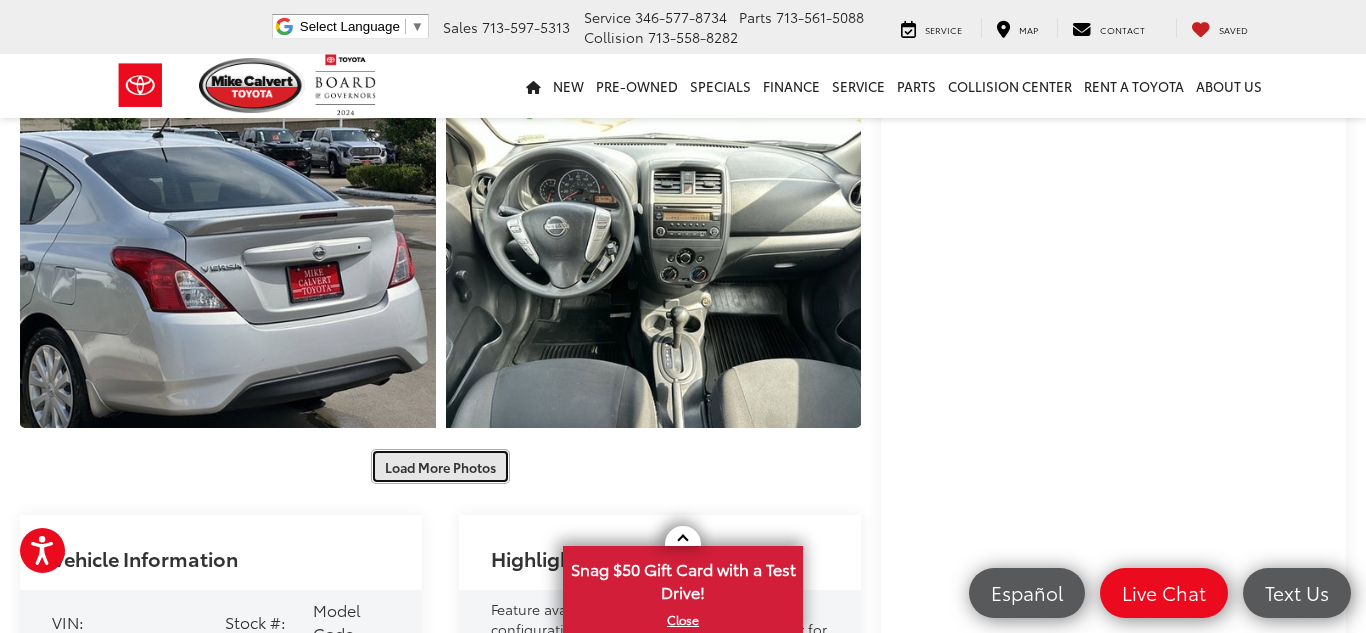 scroll, scrollTop: 884, scrollLeft: 0, axis: vertical 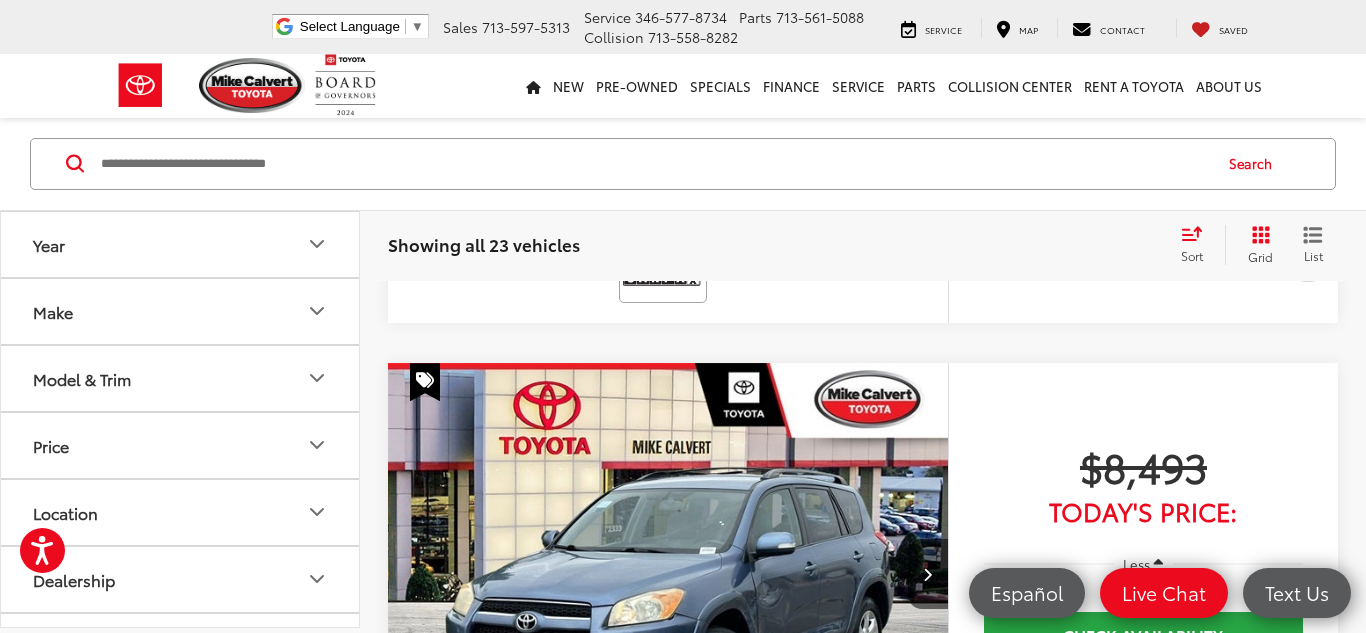 click 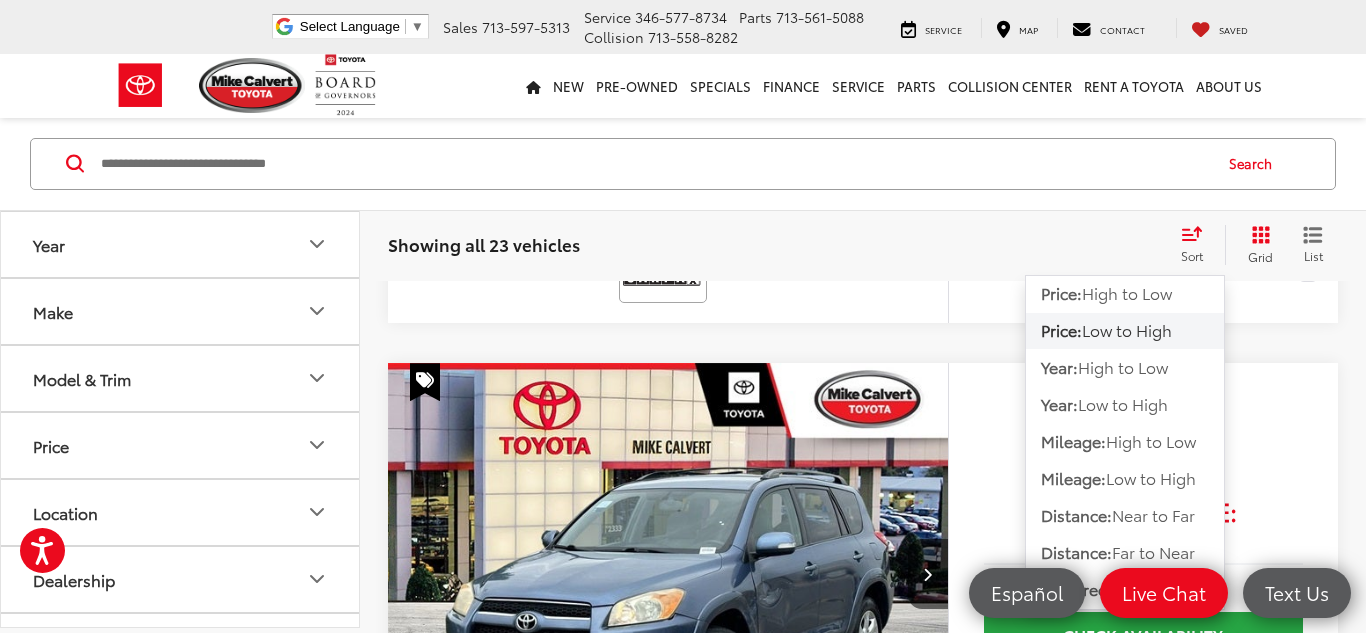 click on "Low to High" at bounding box center [1127, 330] 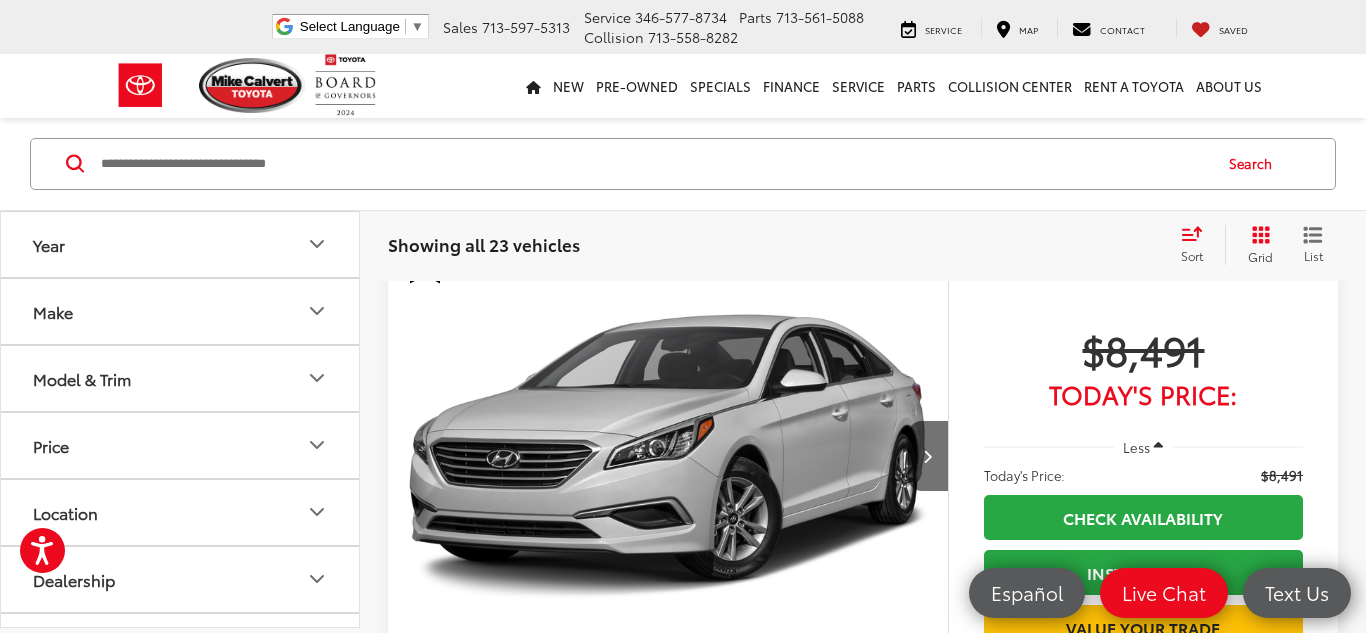 scroll, scrollTop: 72, scrollLeft: 0, axis: vertical 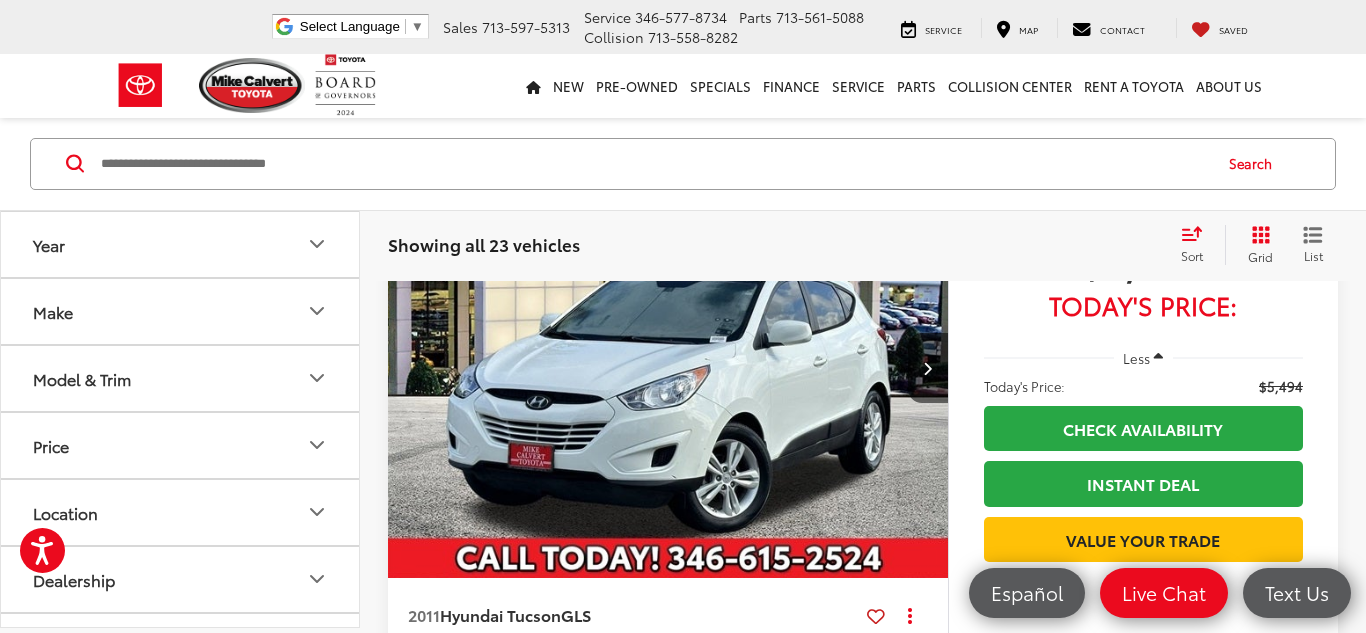 click 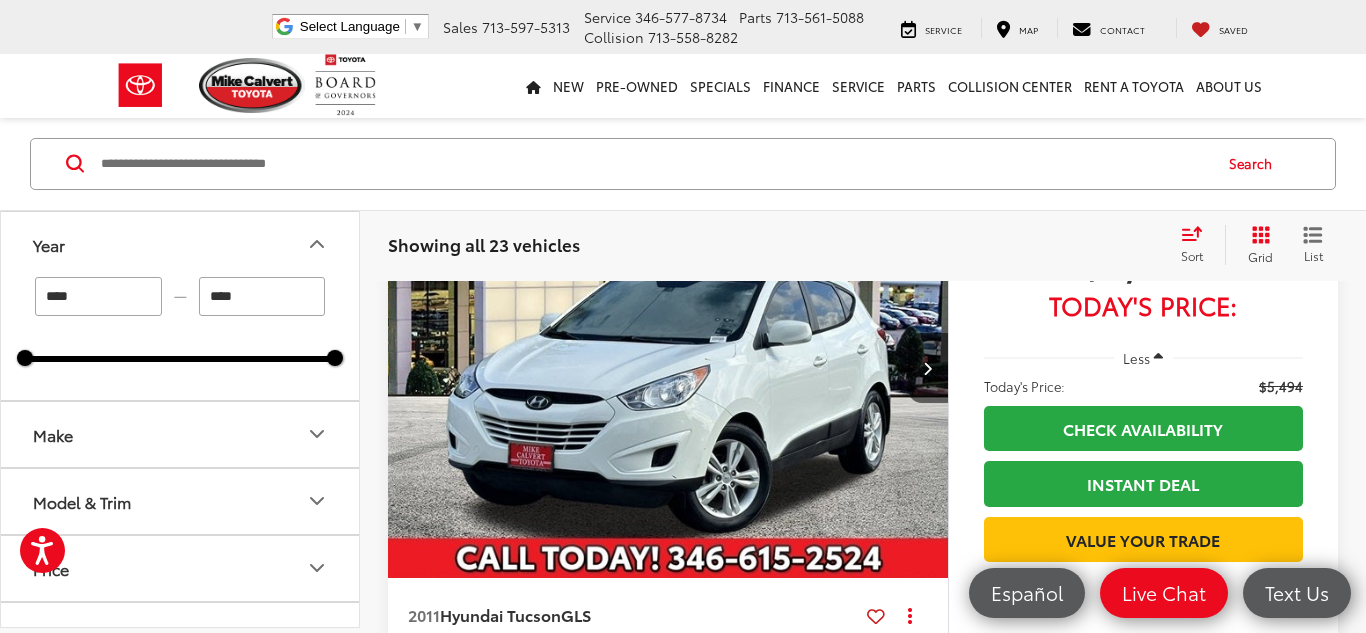click on "****" at bounding box center (98, 296) 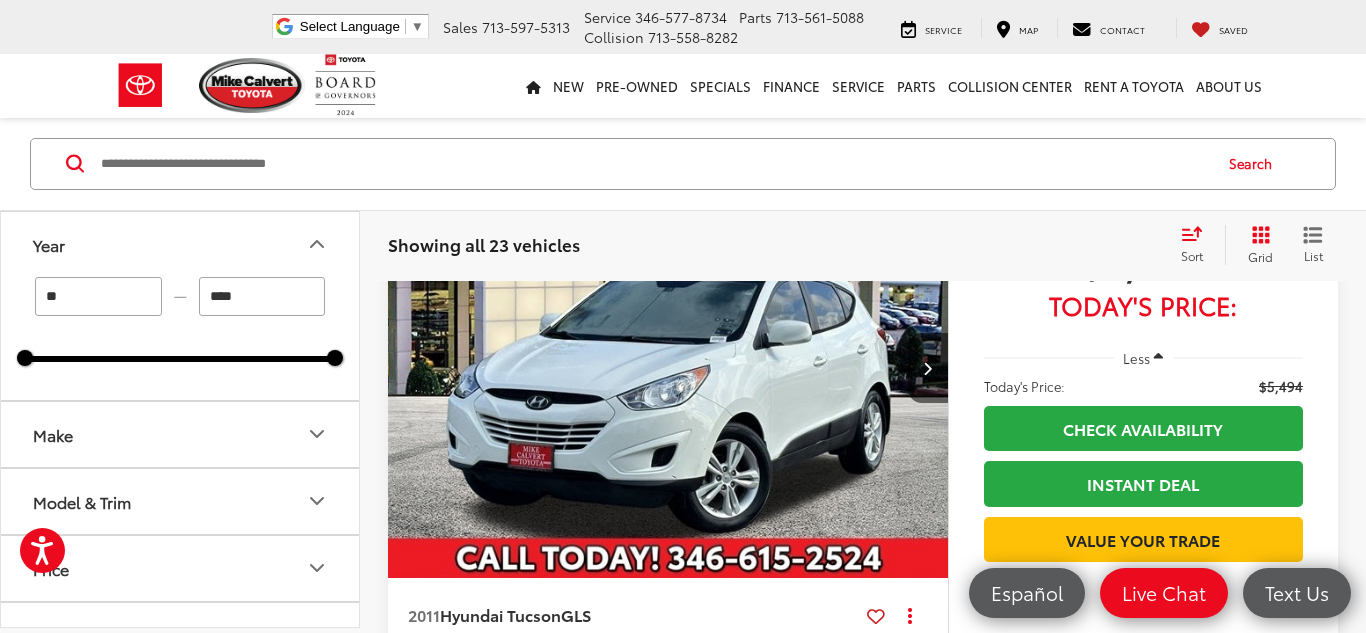 type on "*" 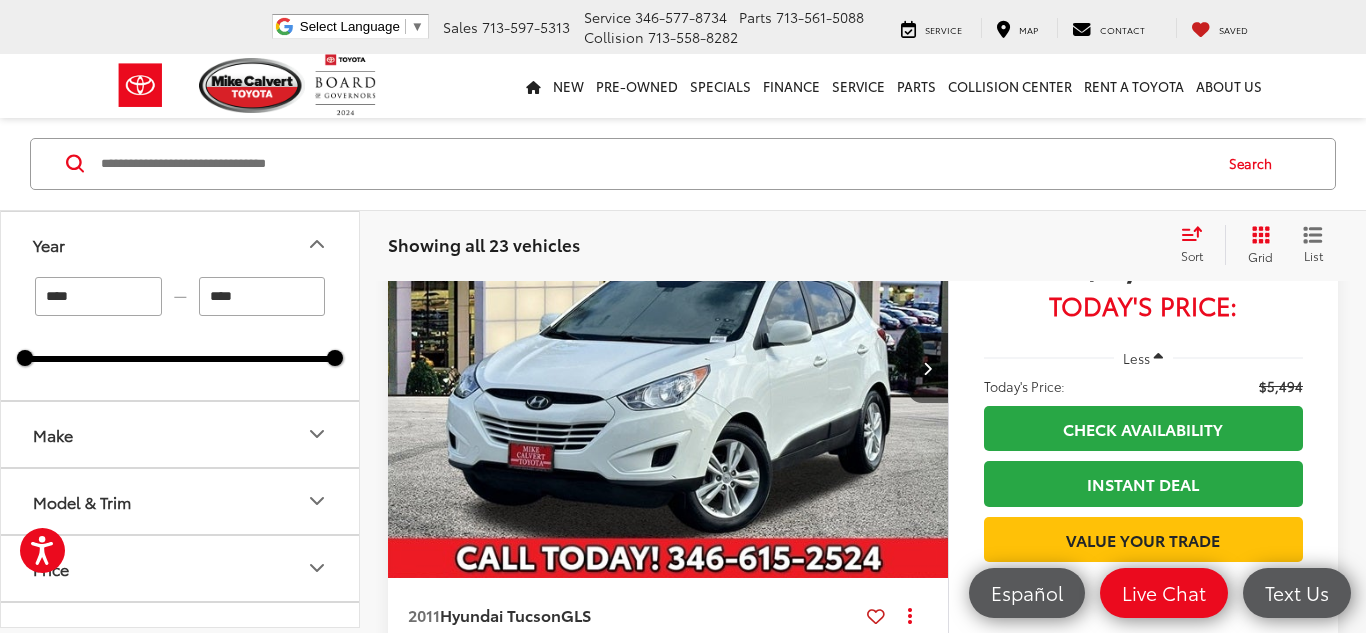 type on "****" 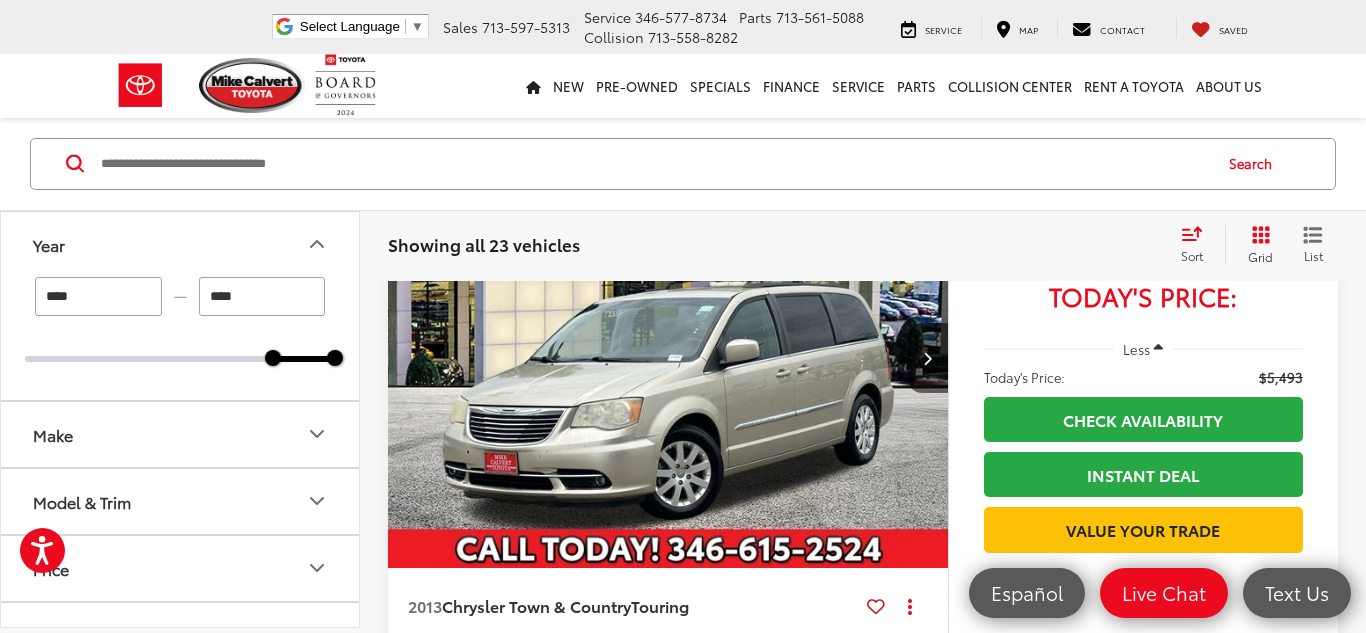 scroll, scrollTop: 72, scrollLeft: 0, axis: vertical 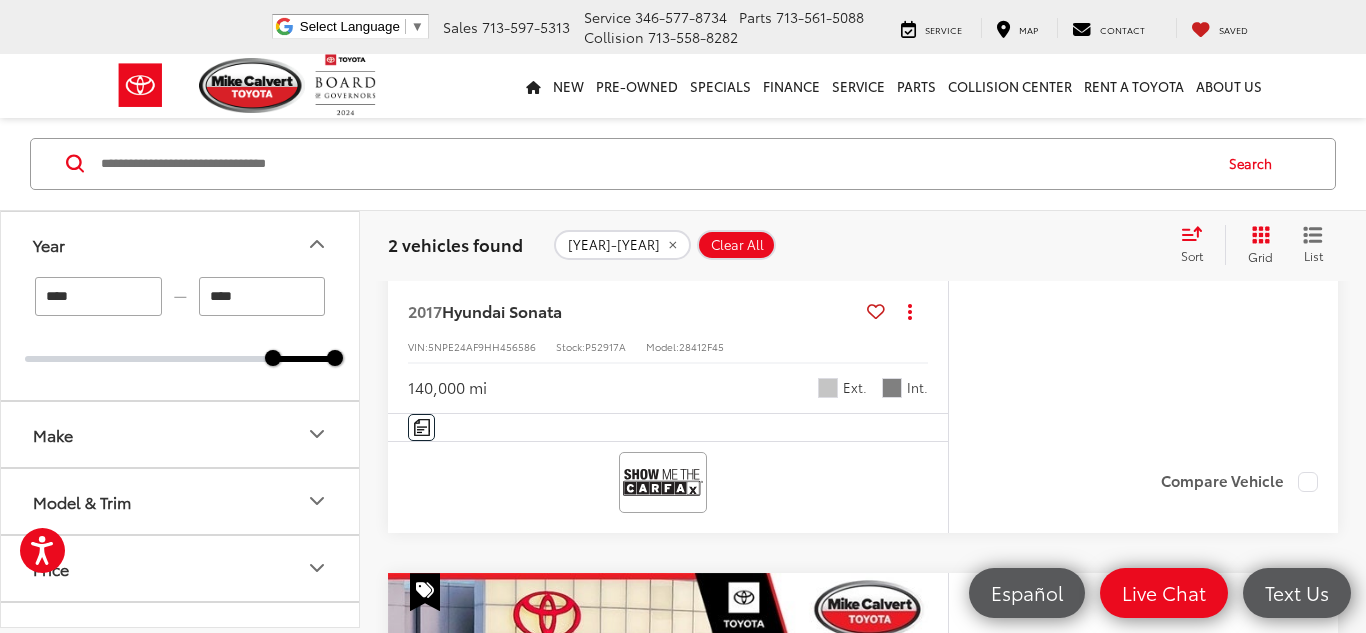 click 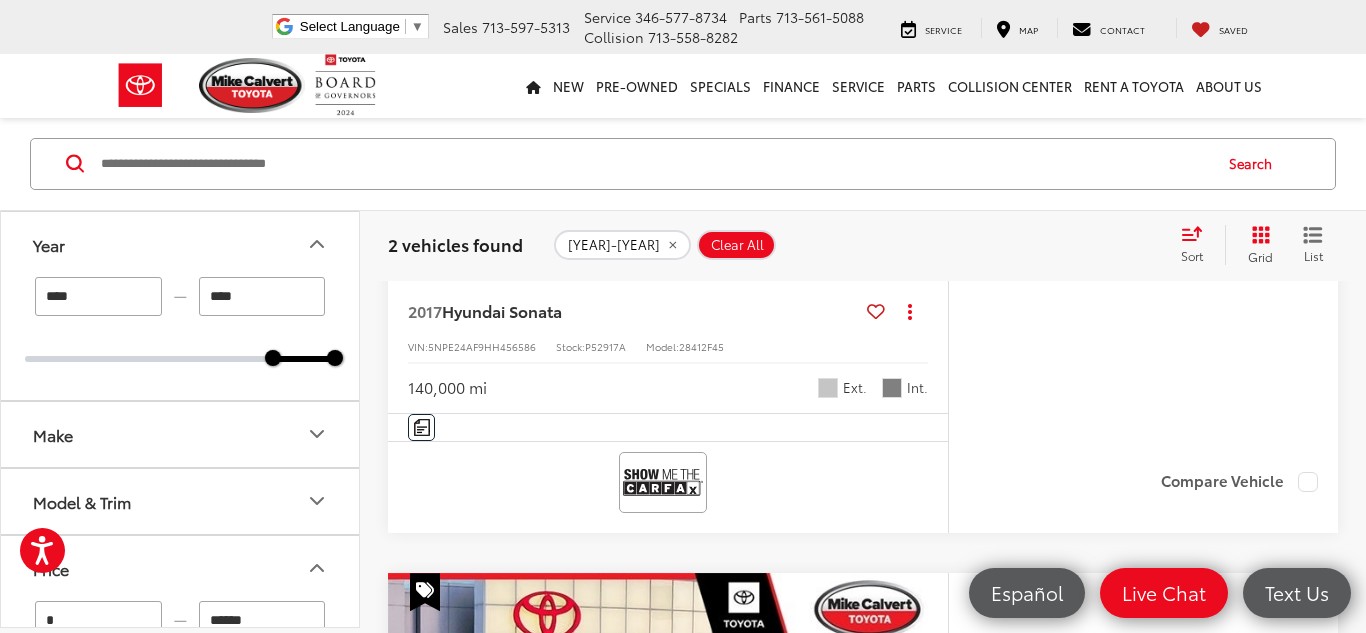 click on "2 vehicles found 2016-2018 Clear All + 0 test Sort Price:  High to Low Price:  Low to High Year:  High to Low Year:  Low to High Mileage:  High to Low Mileage:  Low to High Distance:  Near to Far Distance:  Far to Near Featured Vehicles Grid List" at bounding box center (863, 245) 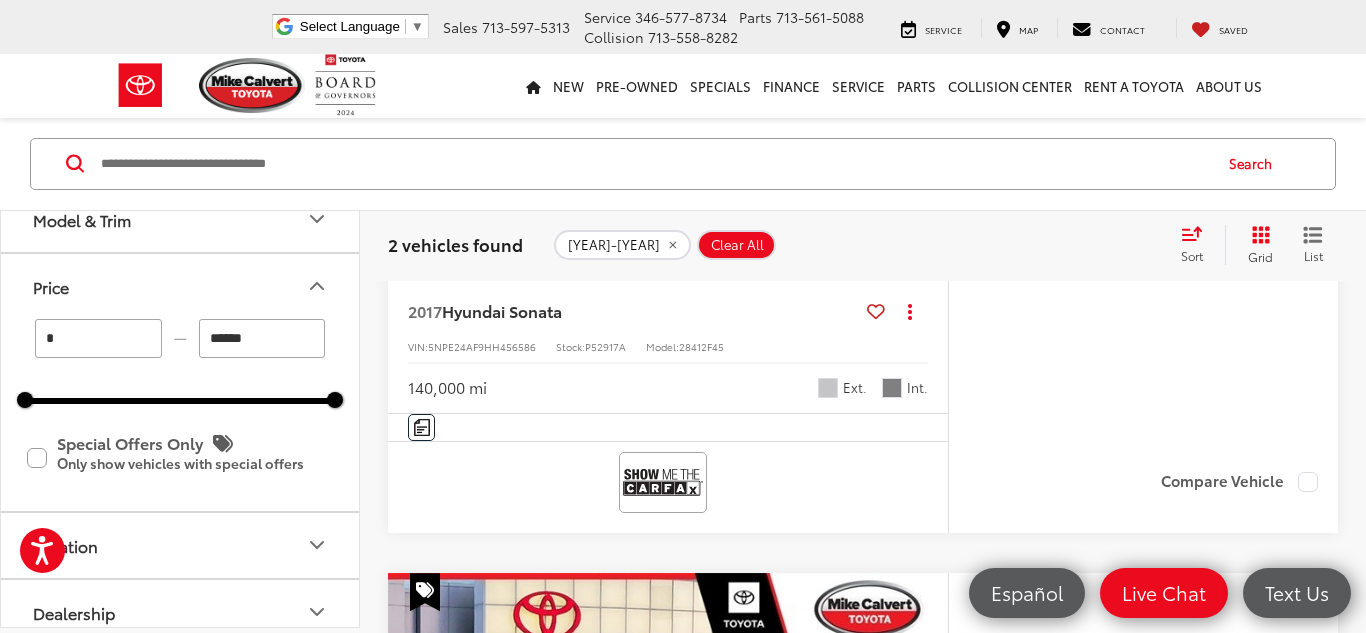 scroll, scrollTop: 299, scrollLeft: 0, axis: vertical 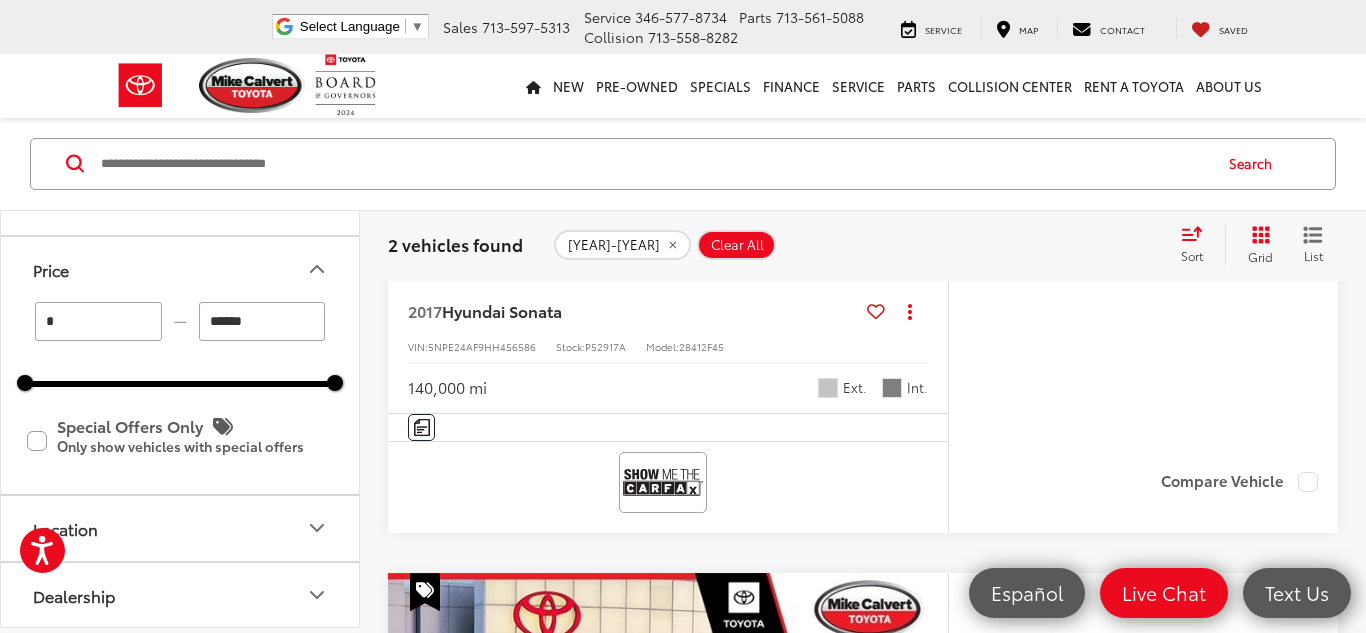 click on "******" at bounding box center (262, 321) 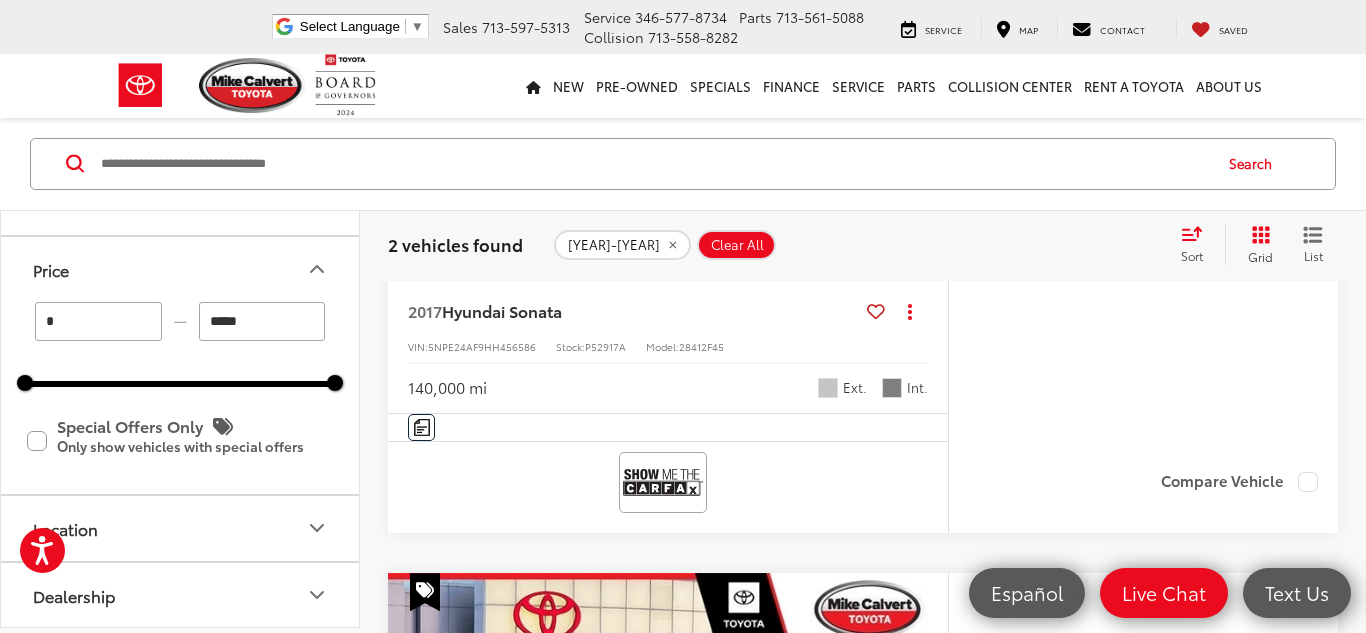 type on "******" 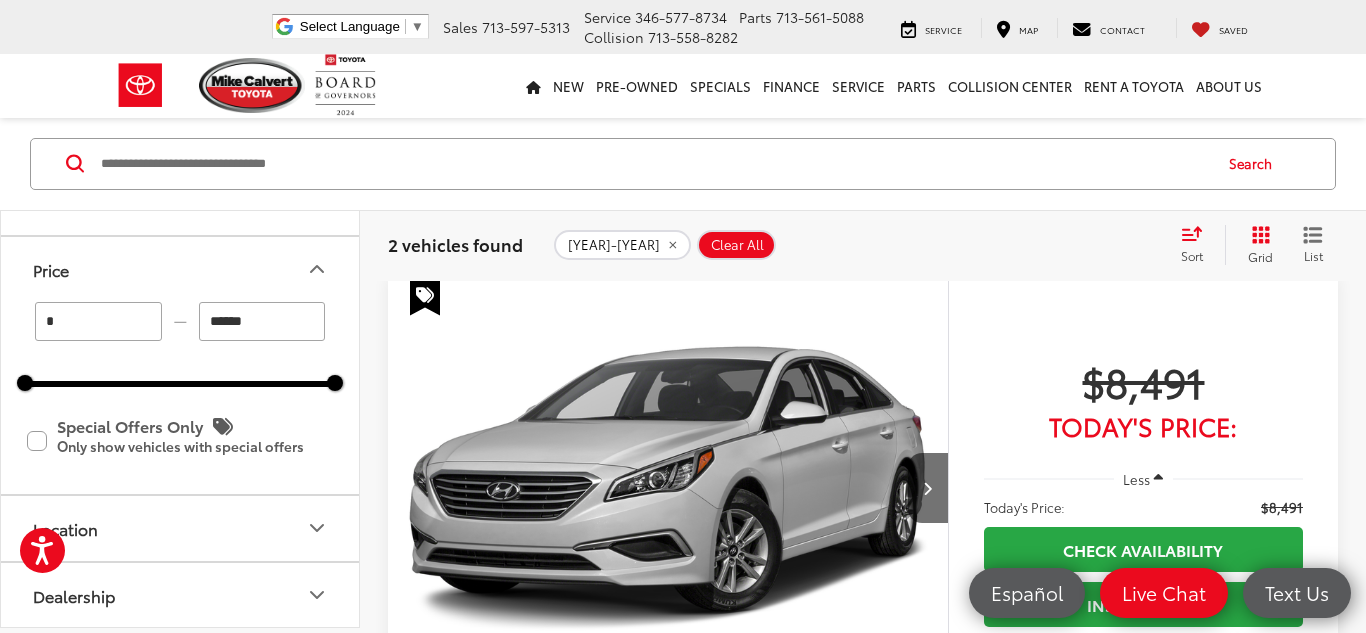 scroll, scrollTop: 72, scrollLeft: 0, axis: vertical 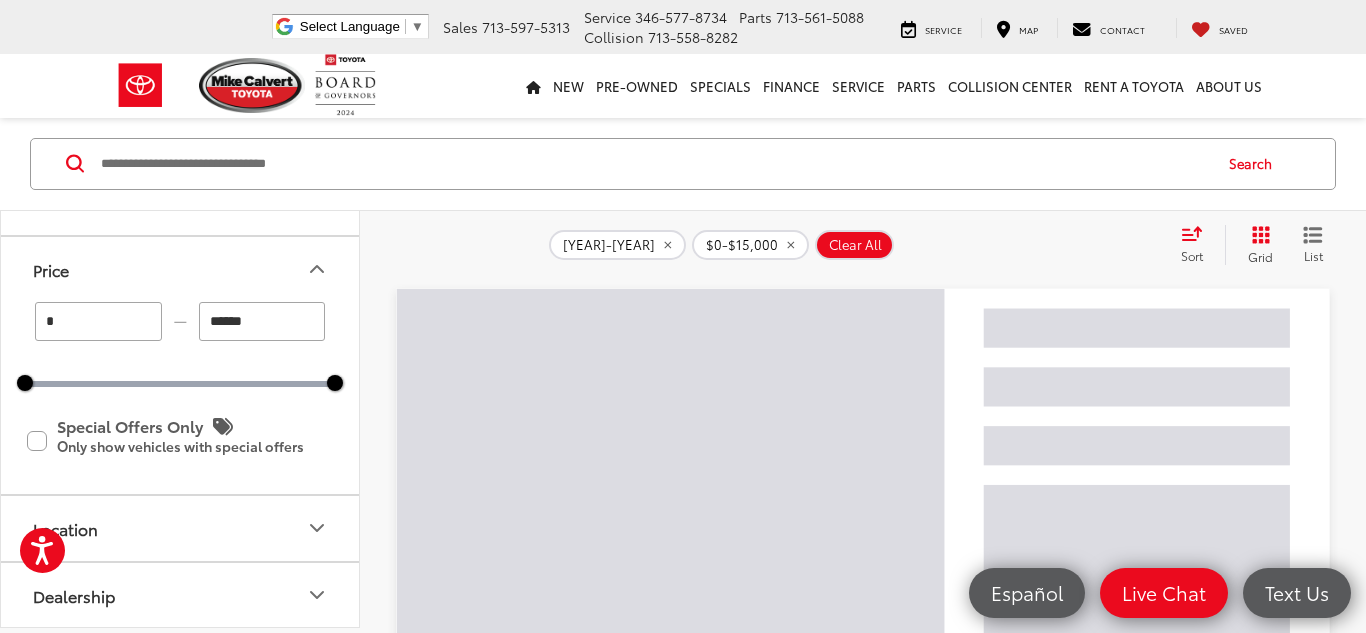 click at bounding box center [654, 164] 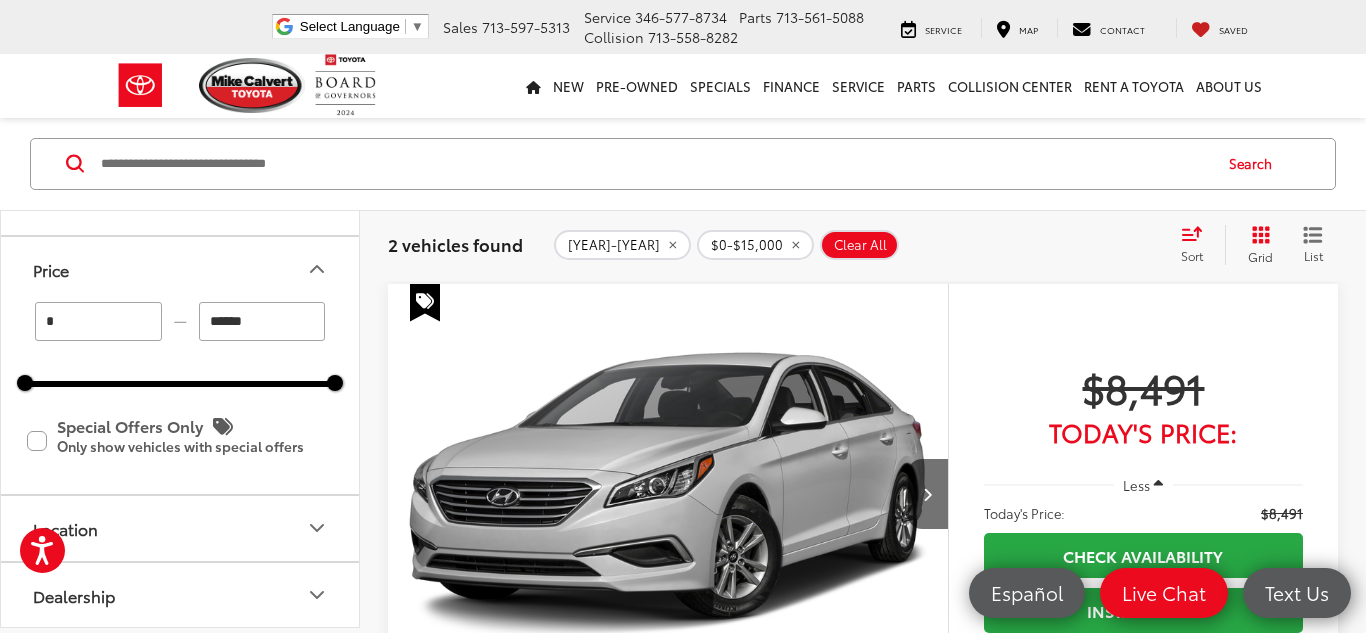 scroll, scrollTop: 0, scrollLeft: 0, axis: both 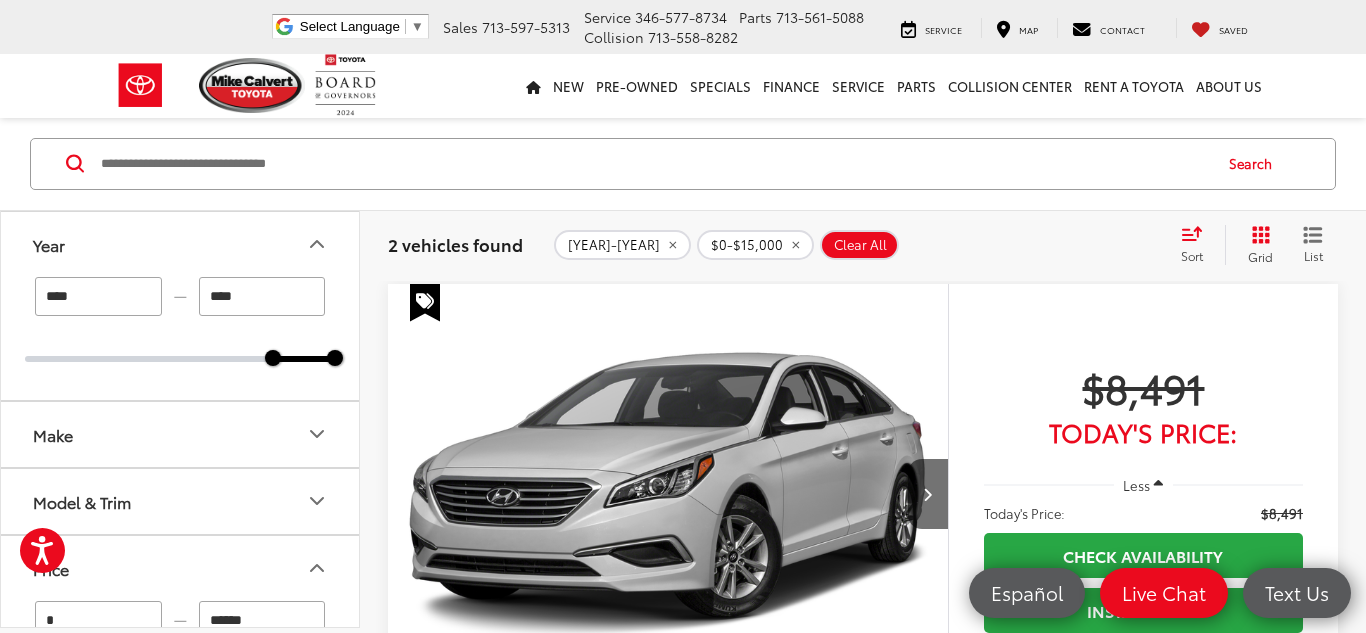 click on "****" at bounding box center (262, 296) 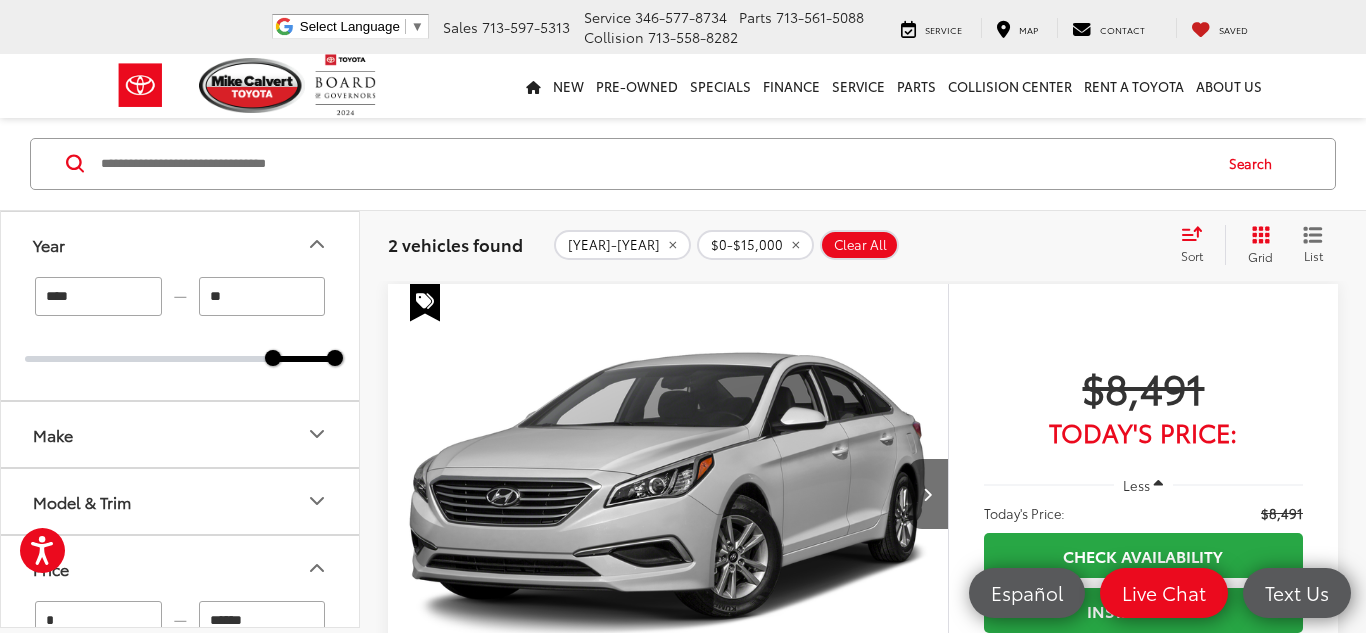 type on "*" 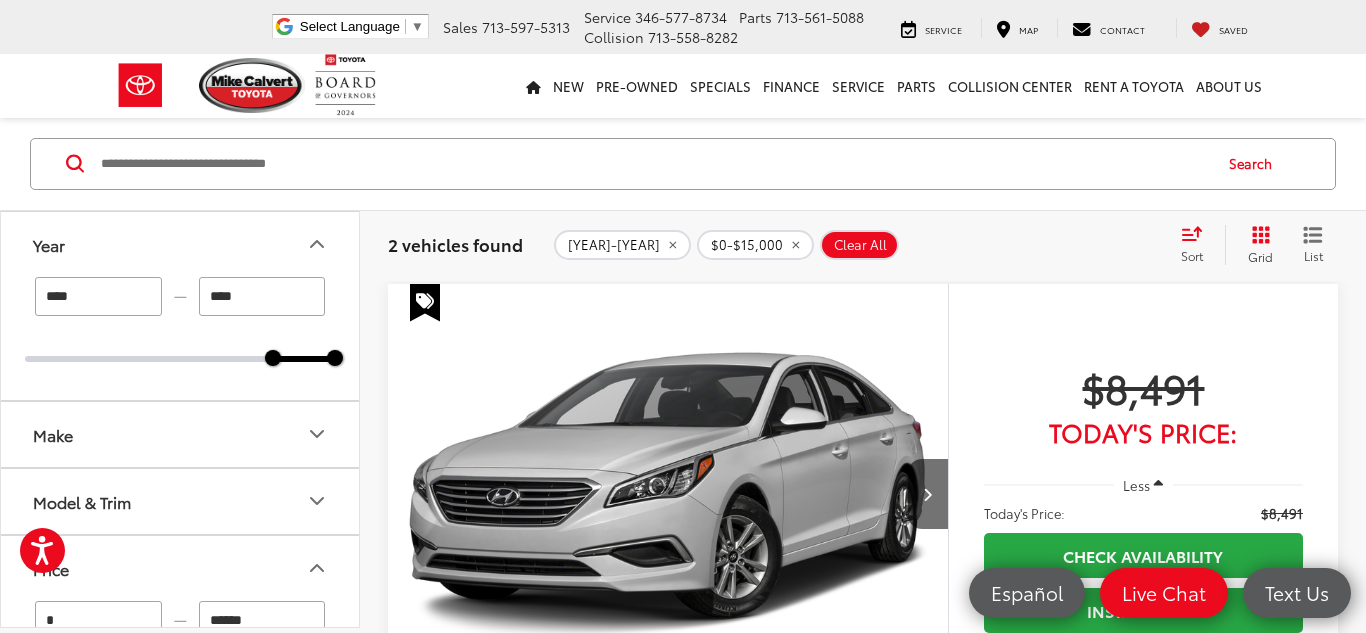 type on "****" 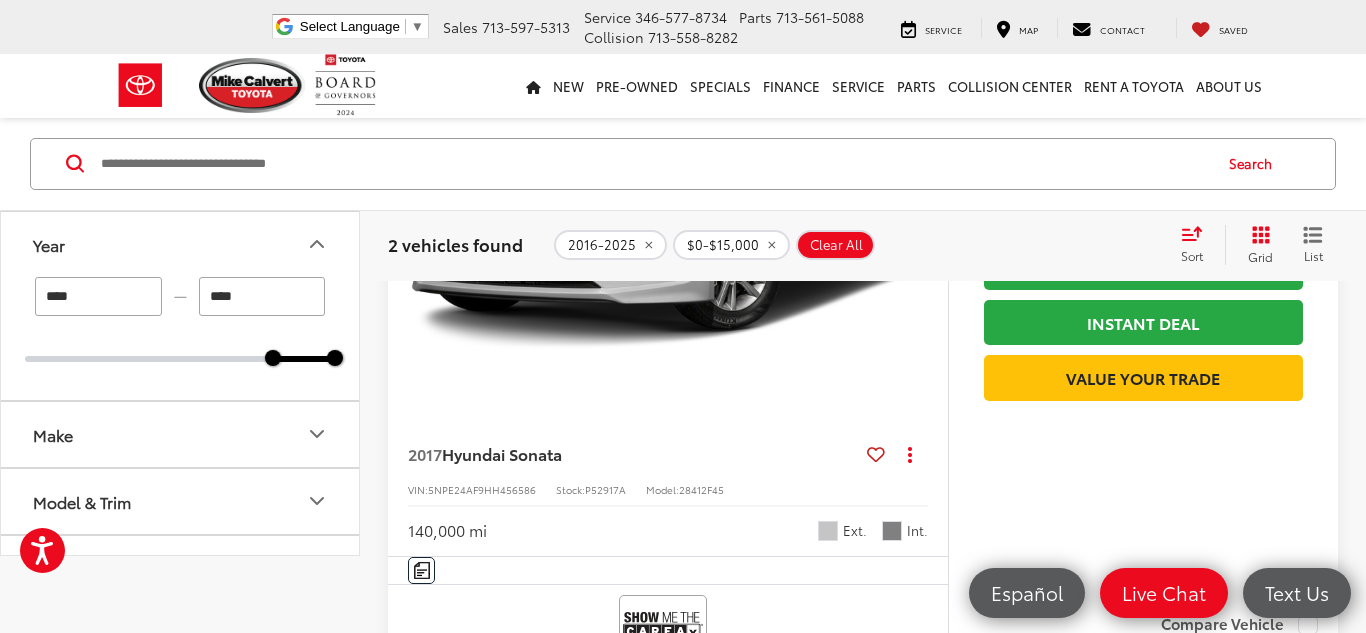 scroll, scrollTop: 0, scrollLeft: 0, axis: both 